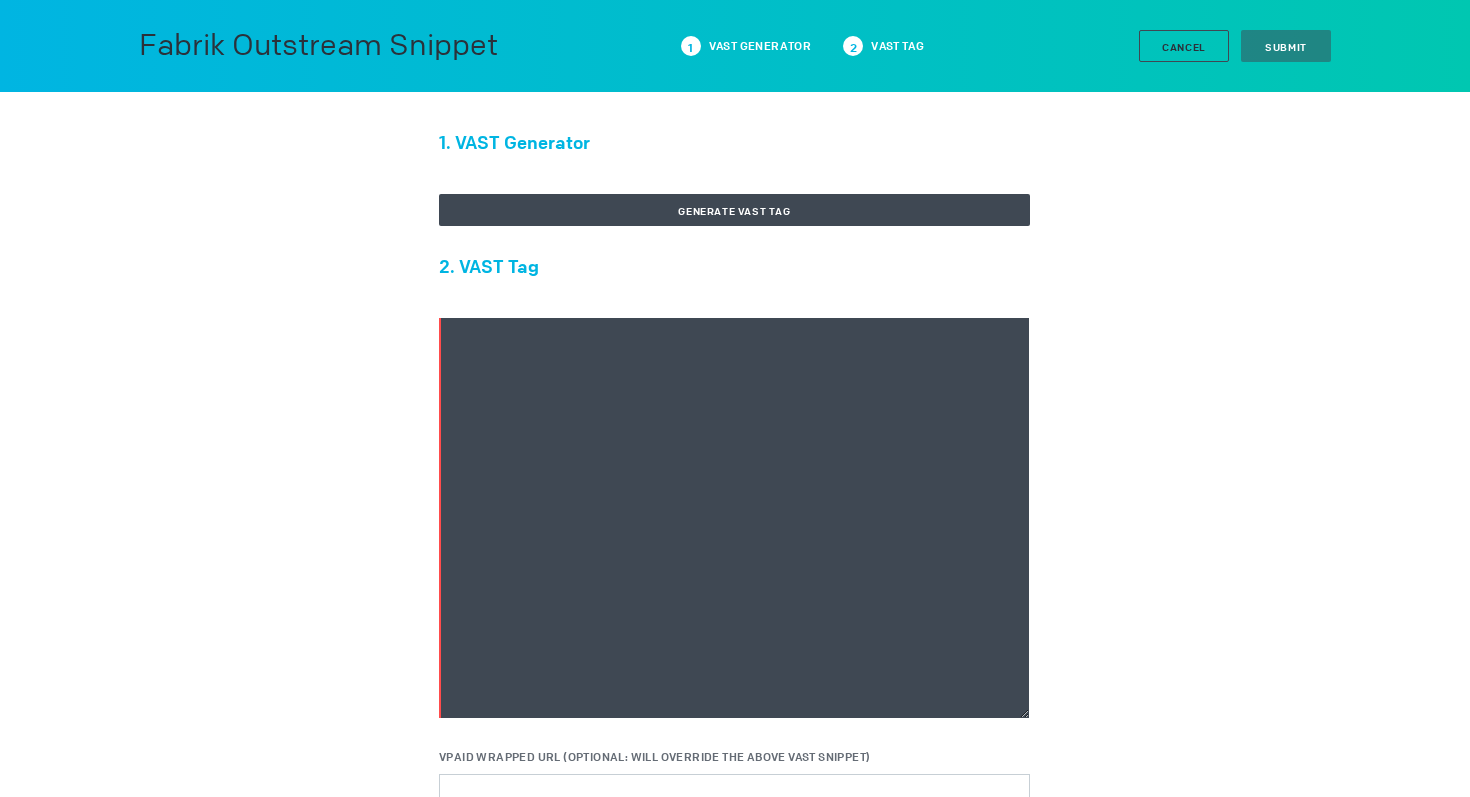 scroll, scrollTop: 0, scrollLeft: 0, axis: both 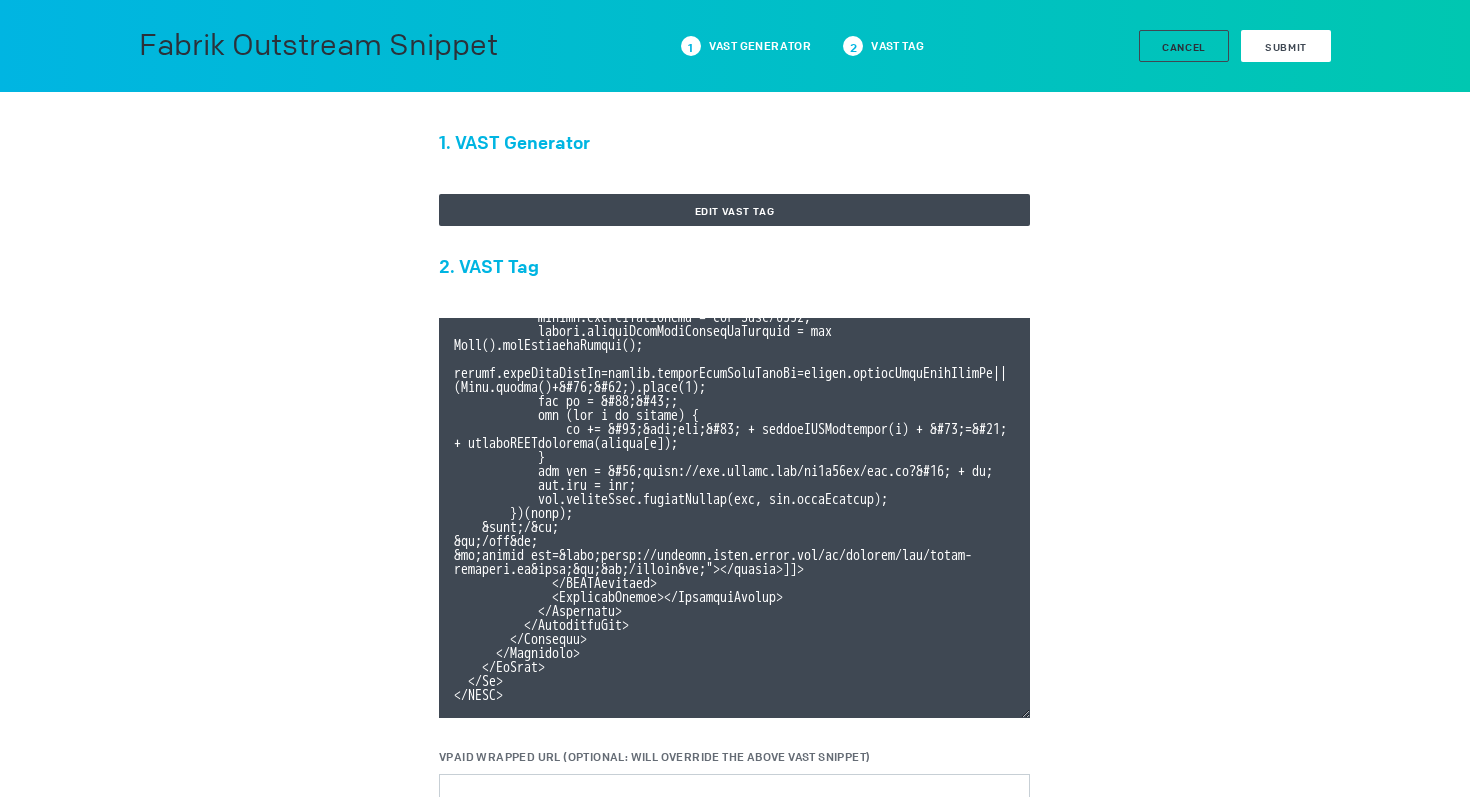 type on "<VAST version="3.0">
<!-- KARGO_VAST_PROPS: {"is_vpaid":false,"has_kargo_privacy_icon":true,"has_main_content_overlay":false,"has_vast_simid":false} -->
<Ad id="e2c678ca237de6de691cc7fd2df5a730">
<InLine>
<AdSystem>
<![CDATA[Kargo]]>
</AdSystem>
<Advertiser></Advertiser>
<AdTitle>
Proctor and Gamble Pampers Spotlight Venti Video
</AdTitle>
<Extensions>
<Extension type="kargo-outstream">
<![CDATA[{"branding":"mobilized","containerStyles":"","elements":[],"elementStyles":"","execution":"standard","format":"FabrikOutstream","templateVars":{"DISABLE_PAUSE_OUT_OF_VIEW":"false","DISABLE_ROUNDED_CORNERS":"false"},"template":"venti"}]]>
</Extension>
</Extensions>
<Creatives>
<Creative>
<Linear>
<Duration>
00:00:30.037
</Duration>
<TrackingEvents></TrackingEvents>
<VideoClicks>
<ClickThrough>
<![CDATA[https://www.pampers.com/en-us/products]]>" 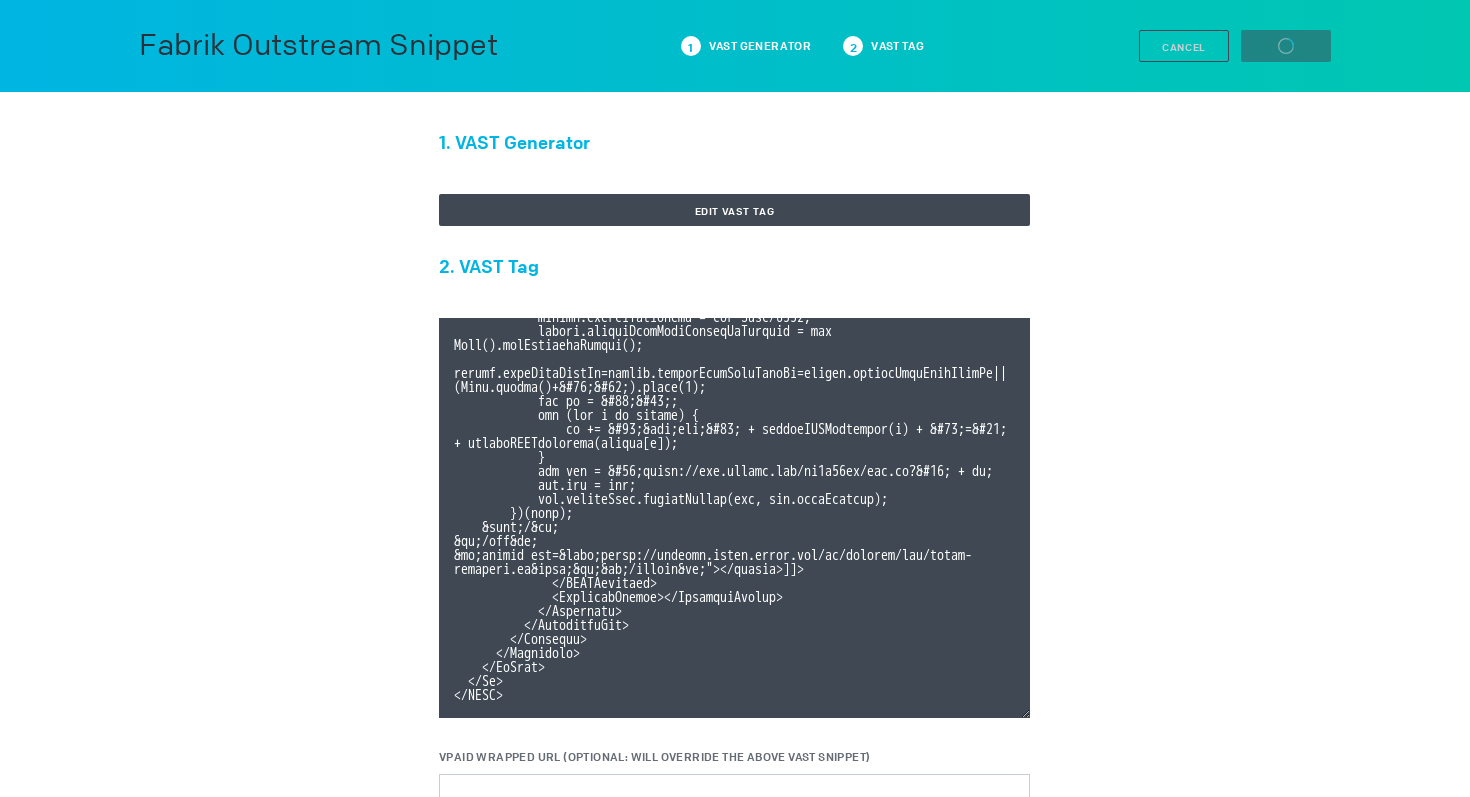 scroll, scrollTop: 39, scrollLeft: 0, axis: vertical 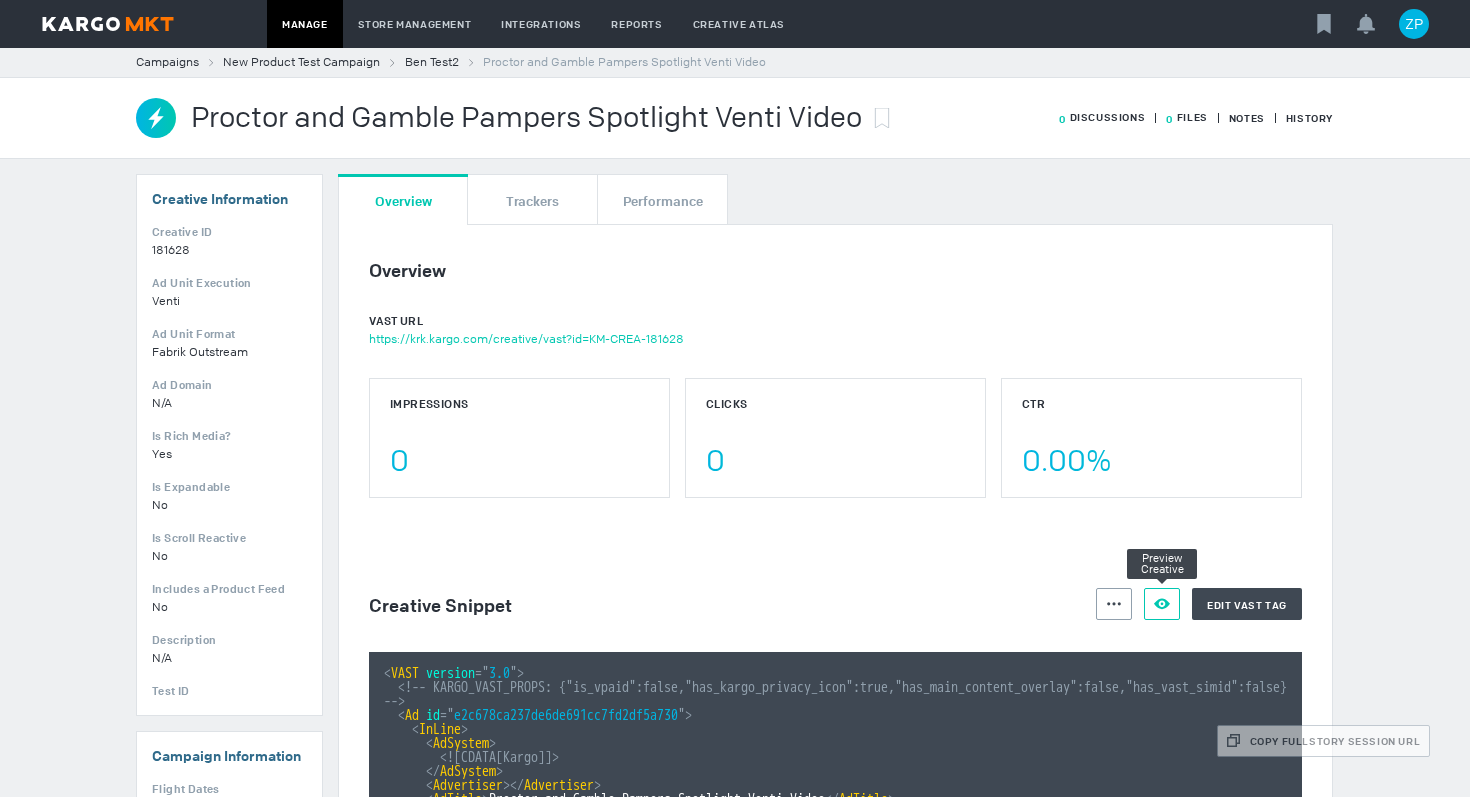 click at bounding box center [1114, 604] 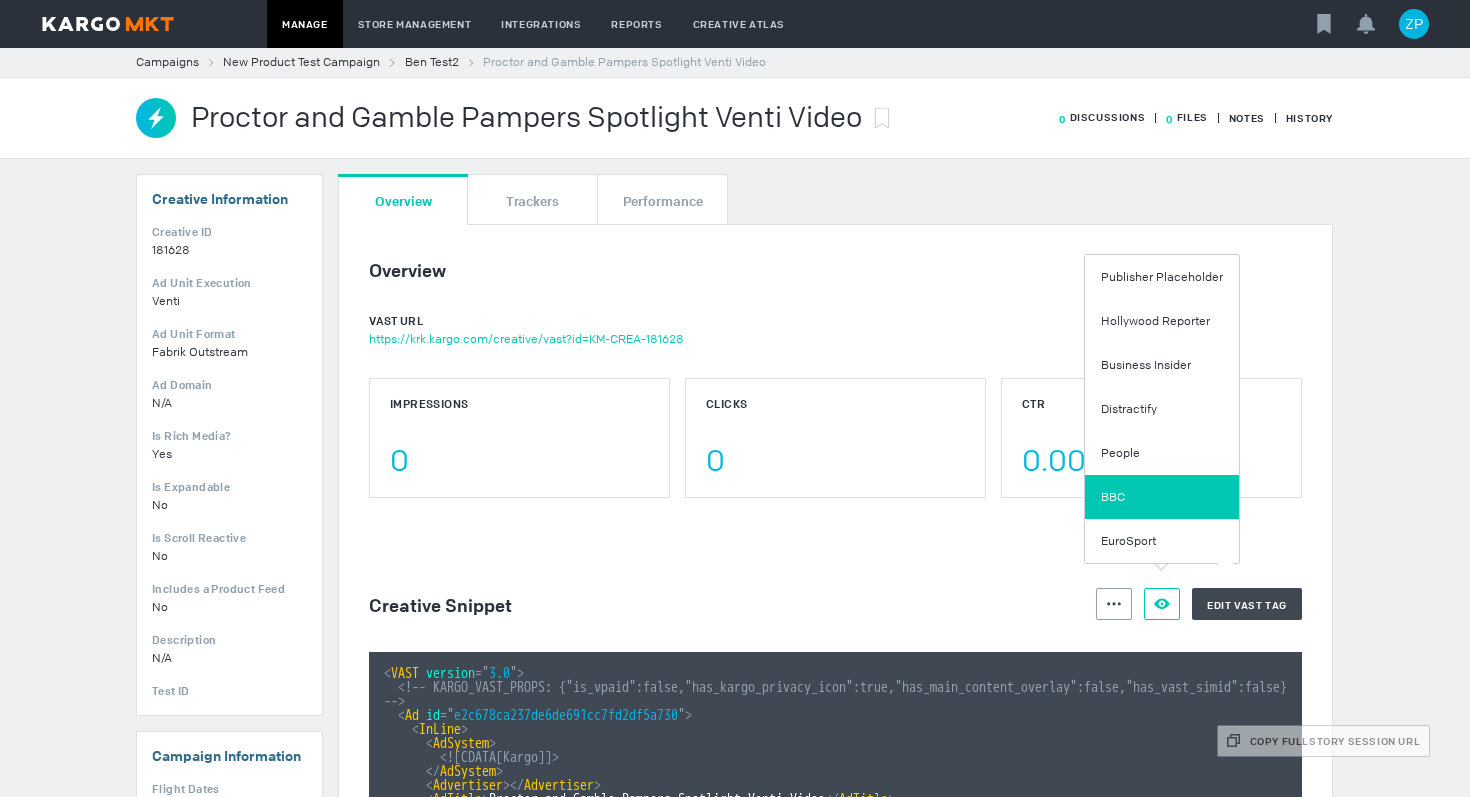 click on "BBC" at bounding box center (1162, 497) 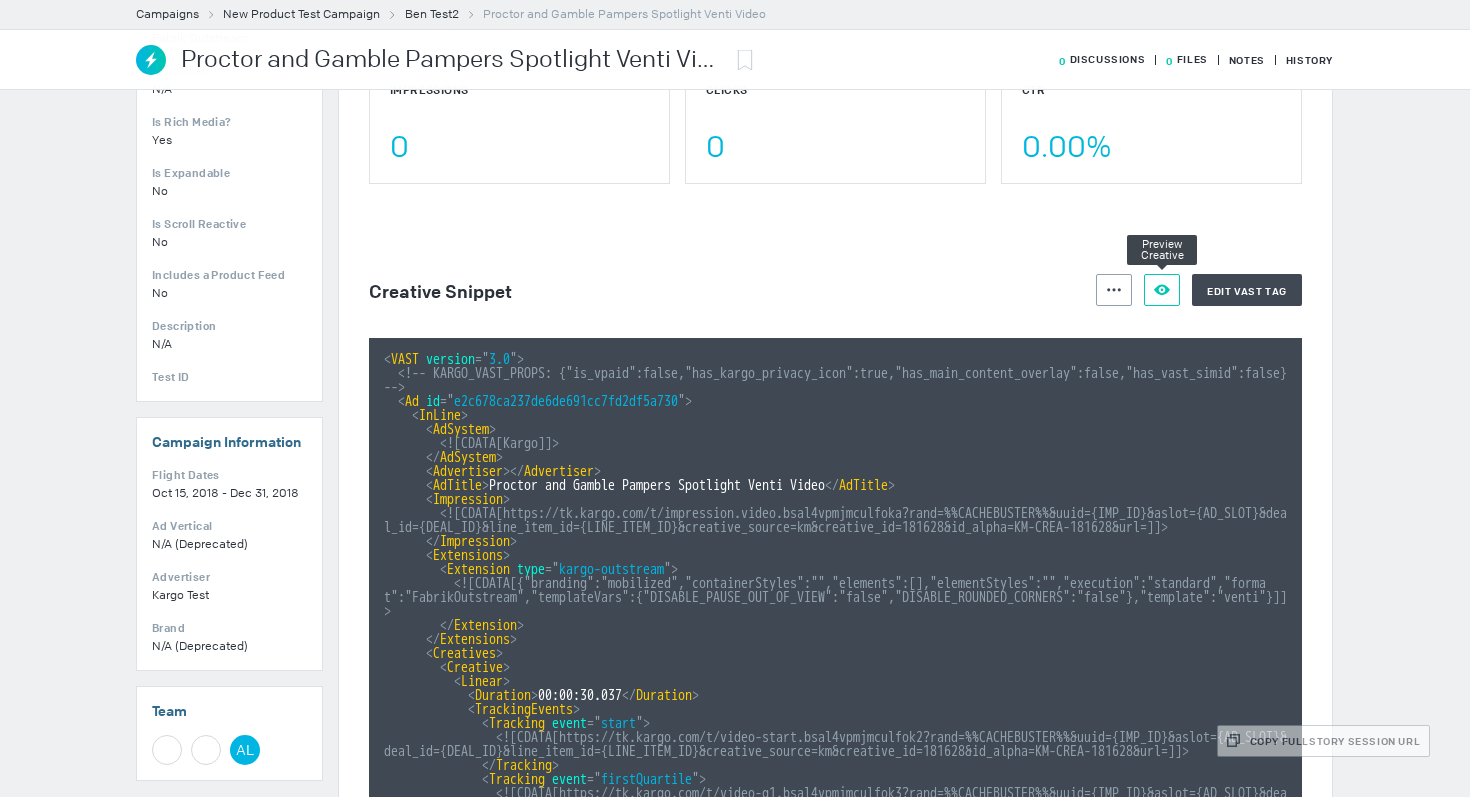 scroll, scrollTop: 311, scrollLeft: 0, axis: vertical 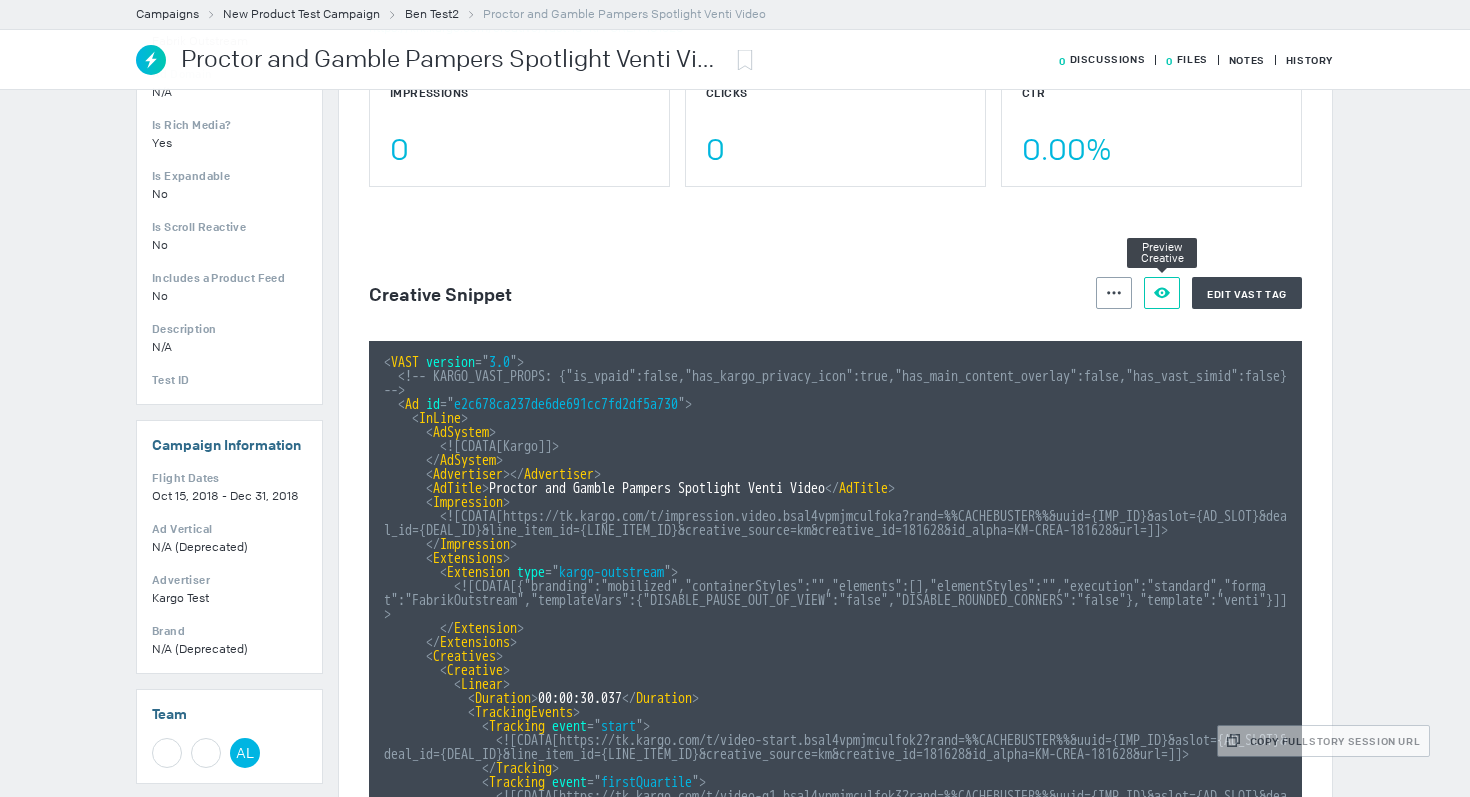 click at bounding box center (1114, 293) 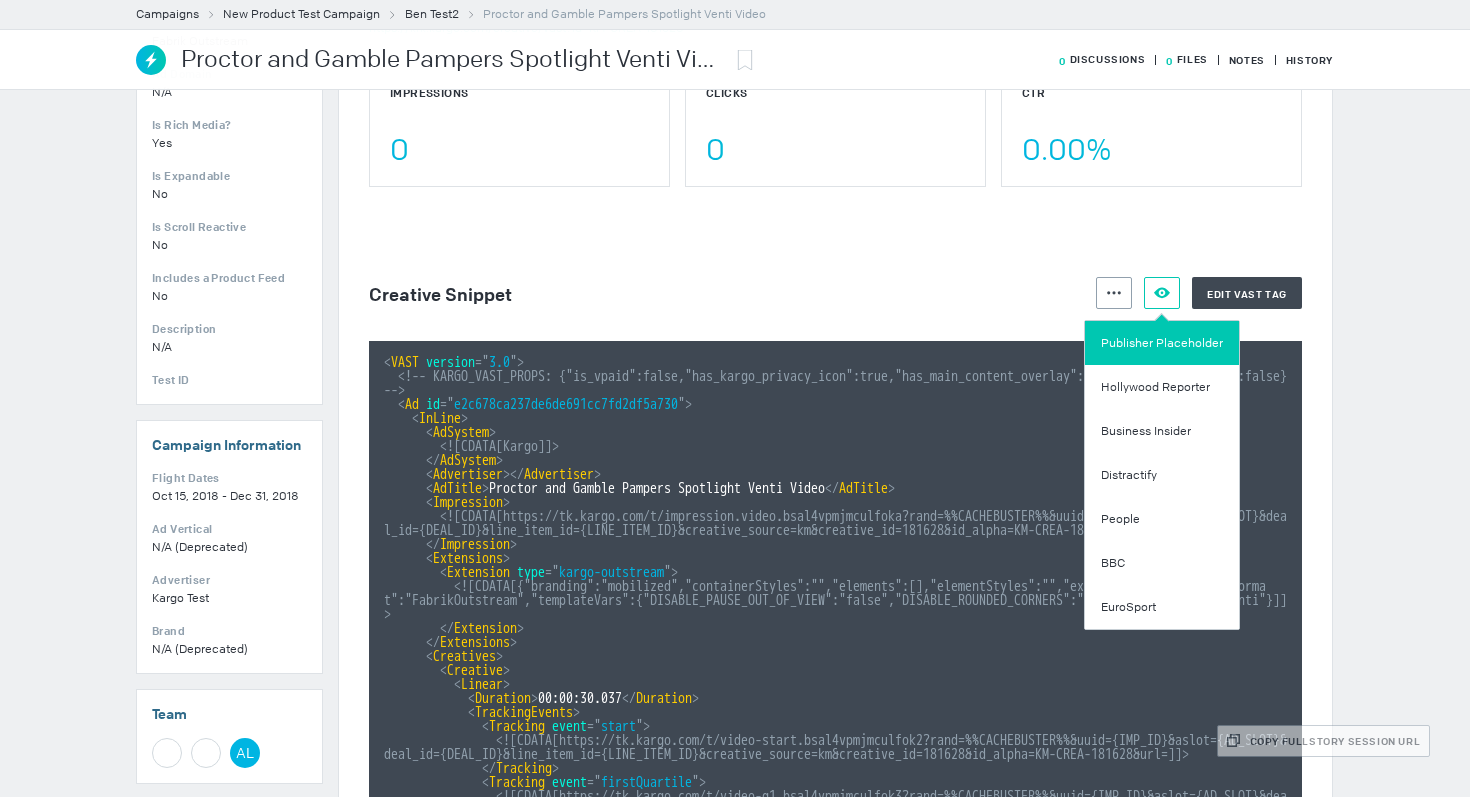 click on "Publisher Placeholder" at bounding box center (1162, 343) 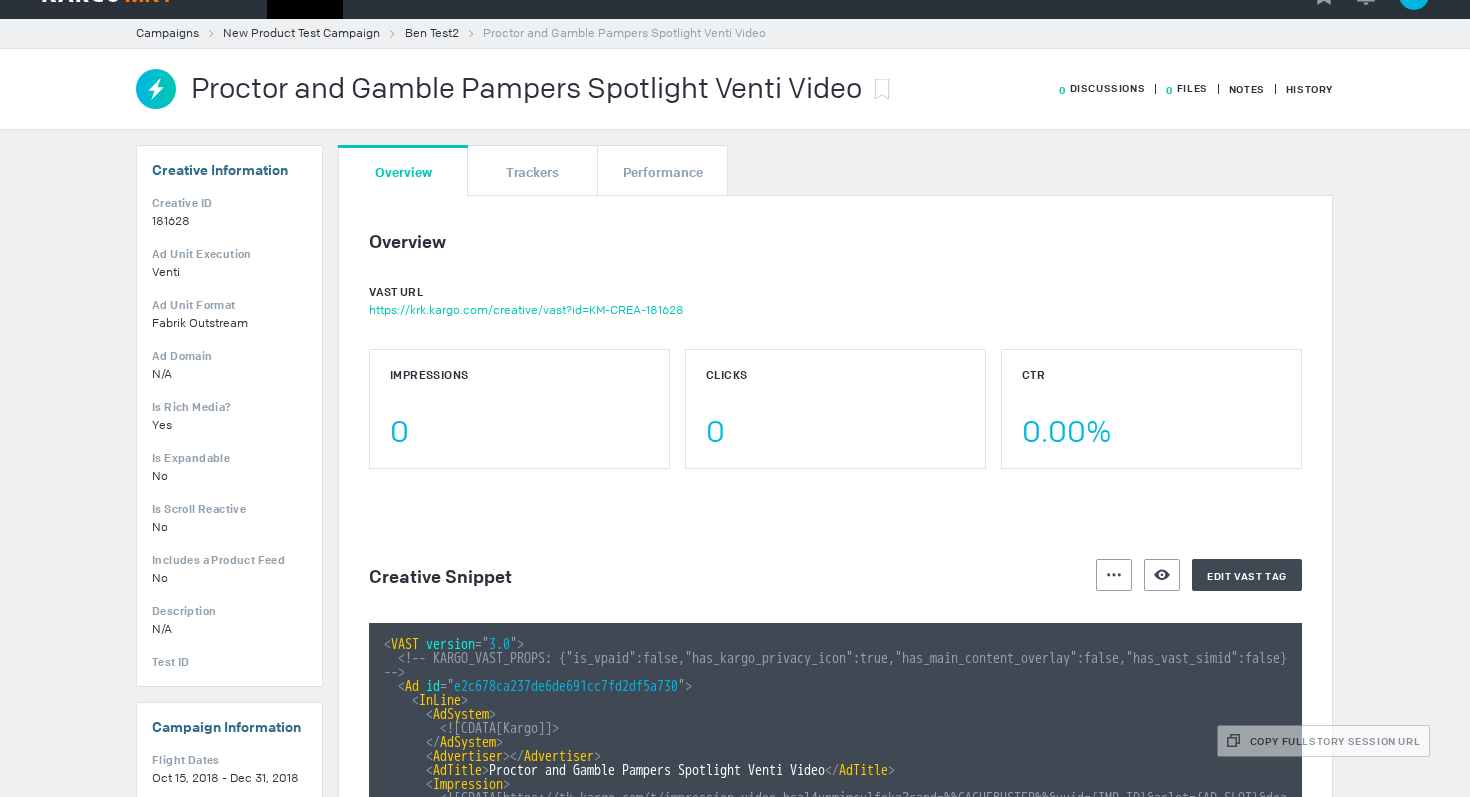 scroll, scrollTop: 199, scrollLeft: 0, axis: vertical 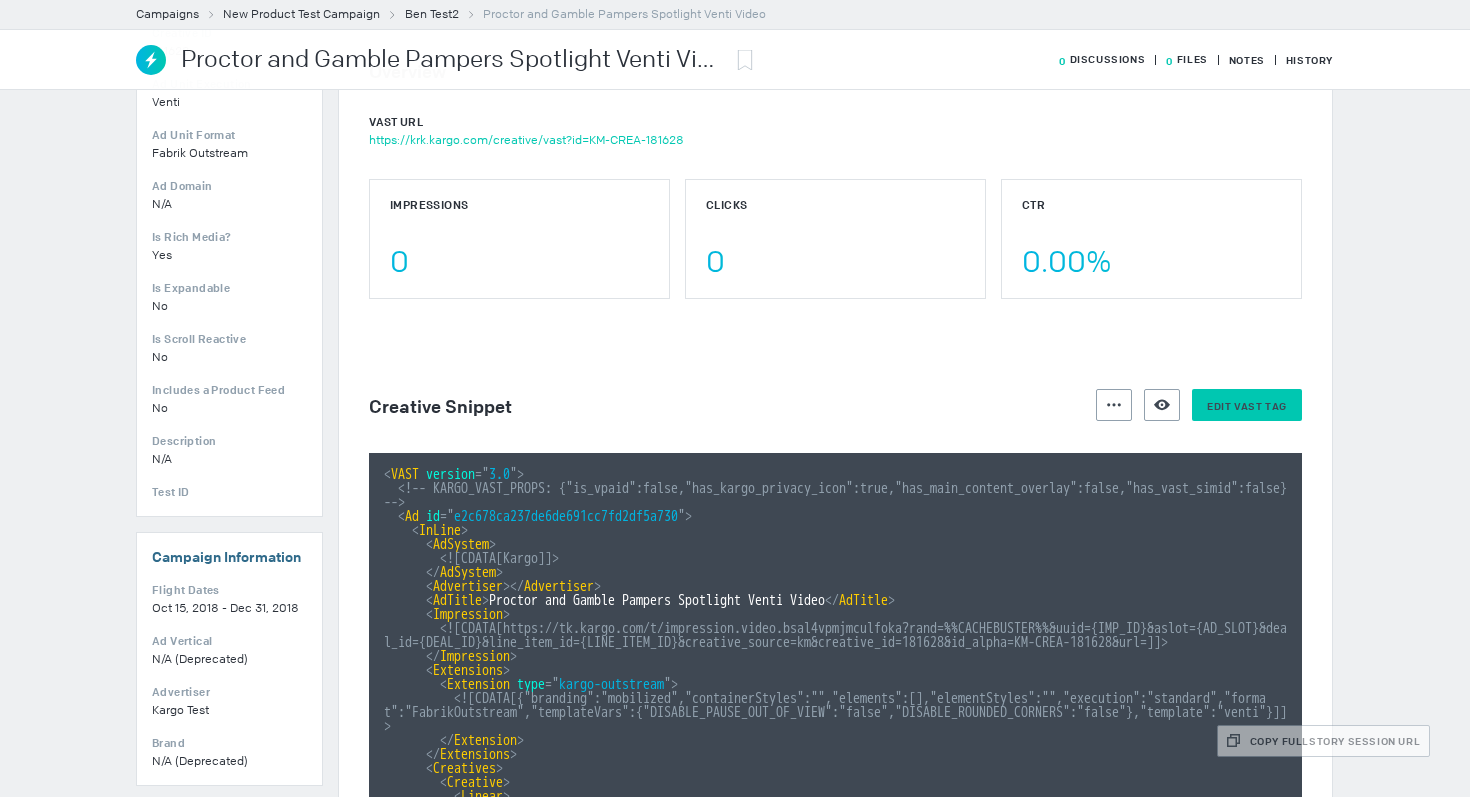 click on "Edit VAST tag" at bounding box center [1247, 406] 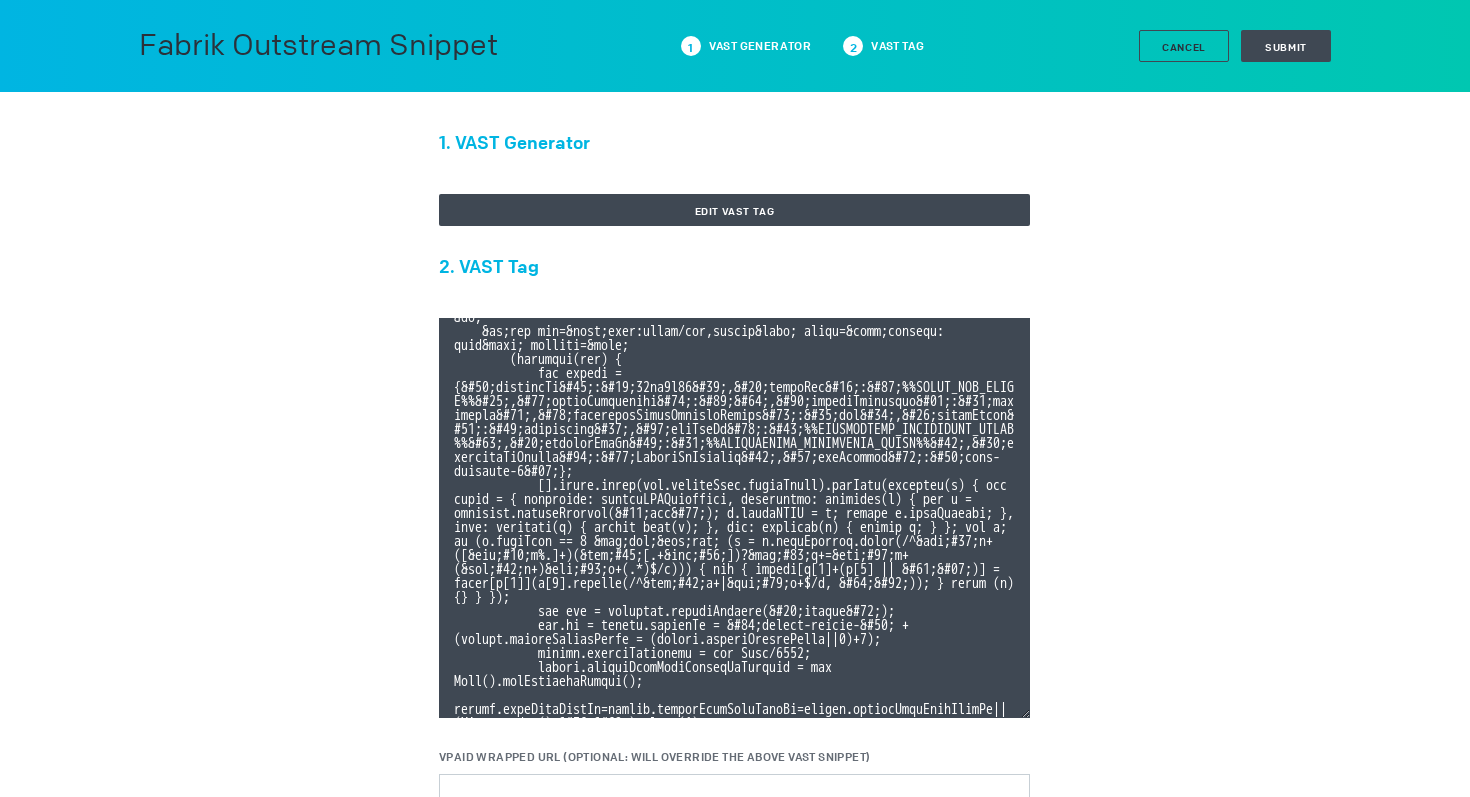 scroll, scrollTop: 1506, scrollLeft: 0, axis: vertical 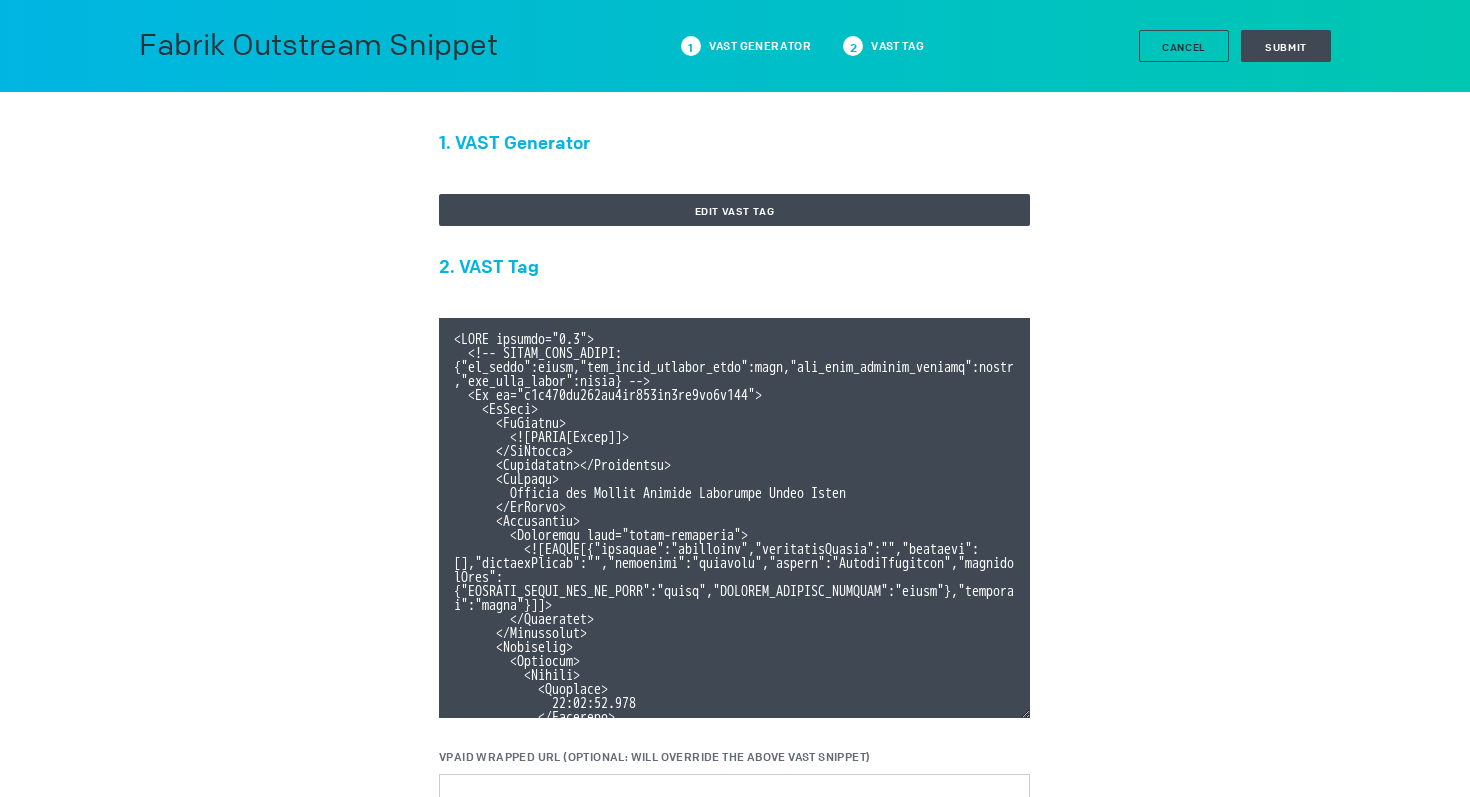 drag, startPoint x: 529, startPoint y: 697, endPoint x: 429, endPoint y: 194, distance: 512.84406 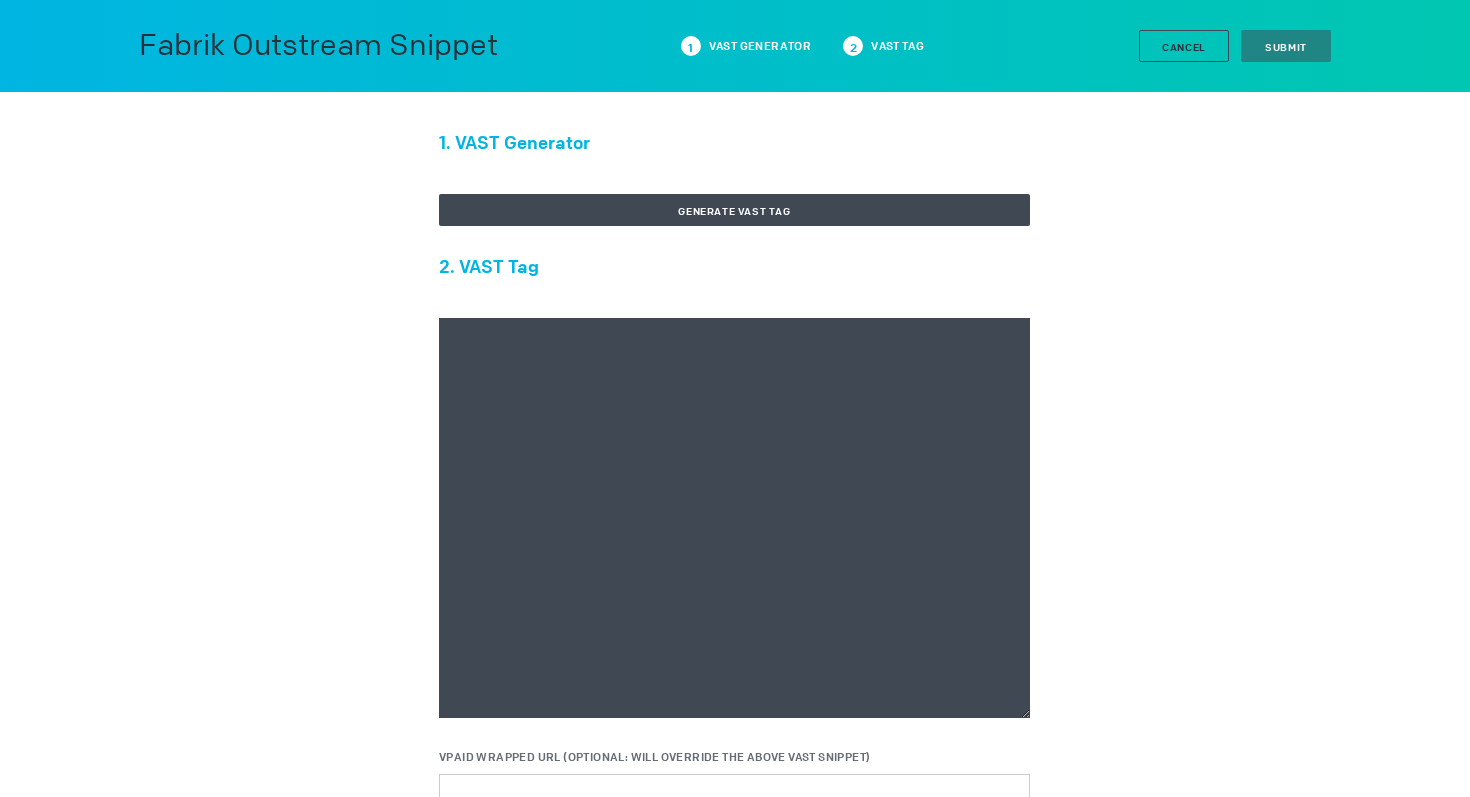 paste on "<VAST version="3.0">
<Ad id="e2c678ca237de6de691cc7fd2df5a730">
<InLine>
<AdSystem>
<![CDATA[Kargo]]>
</AdSystem>
<Advertiser></Advertiser>
<AdTitle>
Proctor and Gamble Pampers Spotlight Venti Video
</AdTitle>
<Extensions>
<Extension type="kargo-outstream">
<![CDATA[{"branding":"mobilized","containerStyles":"","elements":[],"elementStyles":"","execution":"standard","format":"FabrikOutstream","templateVars":{"DISABLE_PAUSE_OUT_OF_VIEW":"false","DISABLE_ROUNDED_CORNERS":"false"},"template":"venti"}]]>
</Extension>
</Extensions>
<Creatives>
<Creative>
<Linear>
<Duration>
00:00:30.037
</Duration>
<TrackingEvents></TrackingEvents>
<VideoClicks>
<ClickThrough>
<![CDATA[https://w" 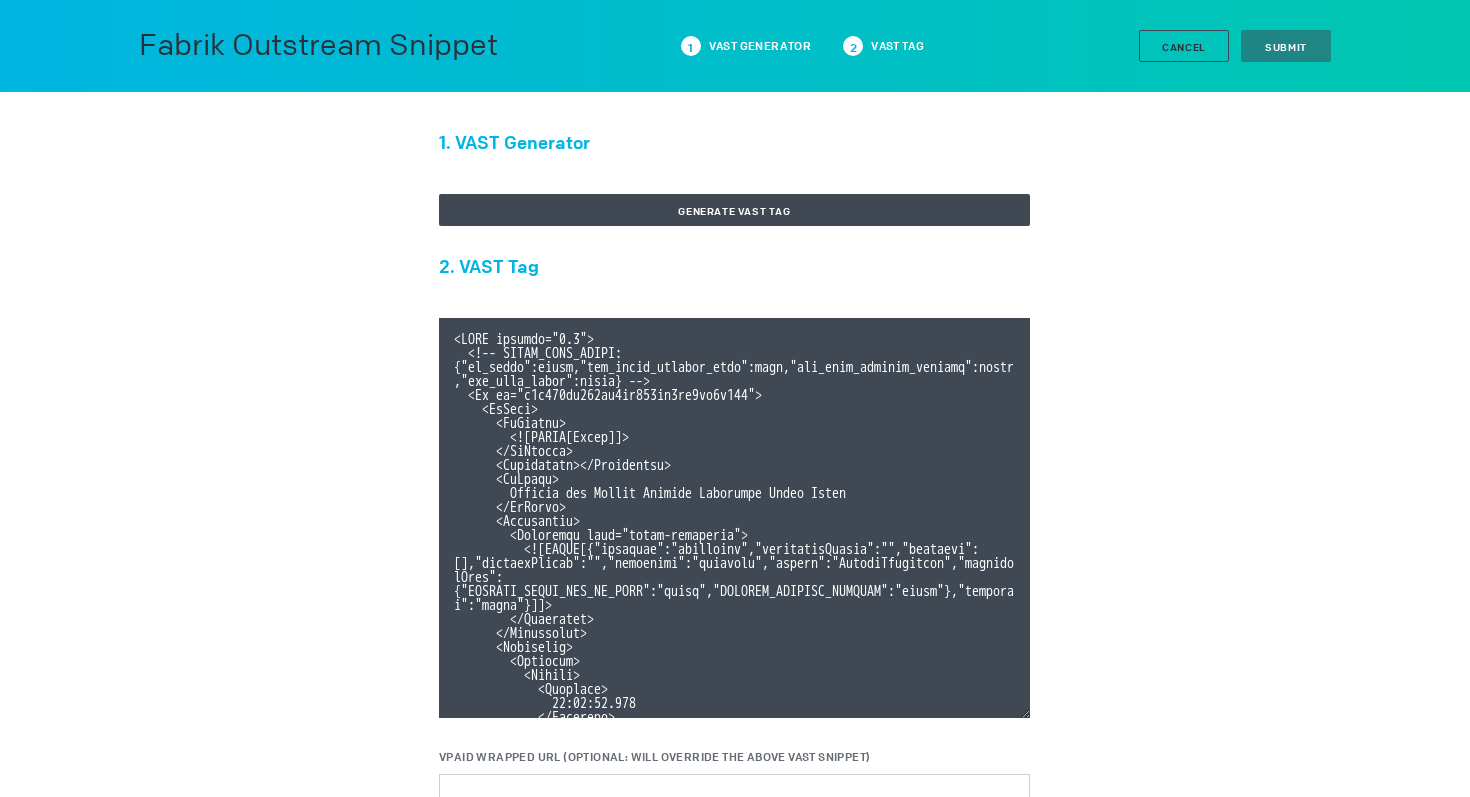 scroll, scrollTop: 1492, scrollLeft: 0, axis: vertical 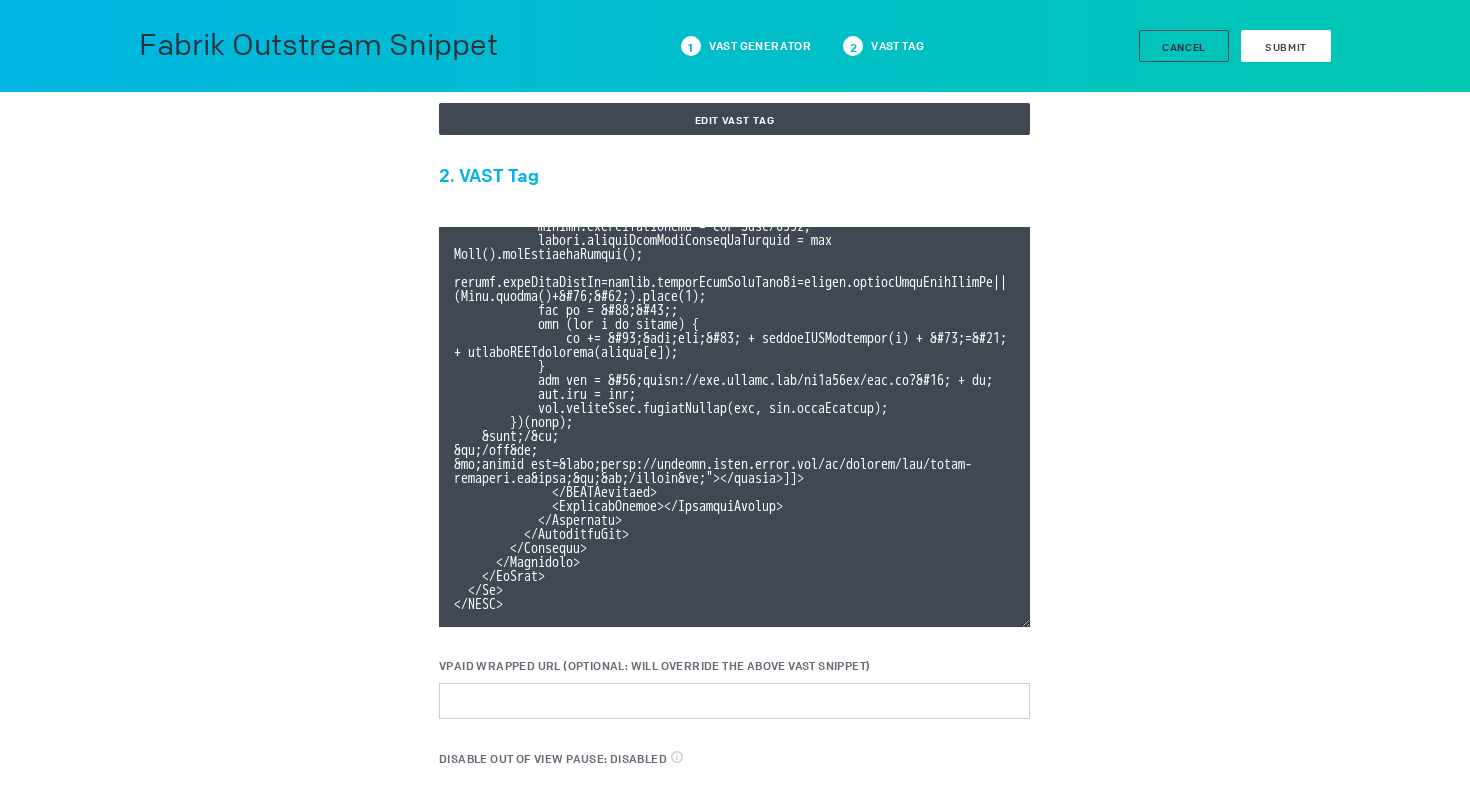 click on "Submit" at bounding box center (1286, 46) 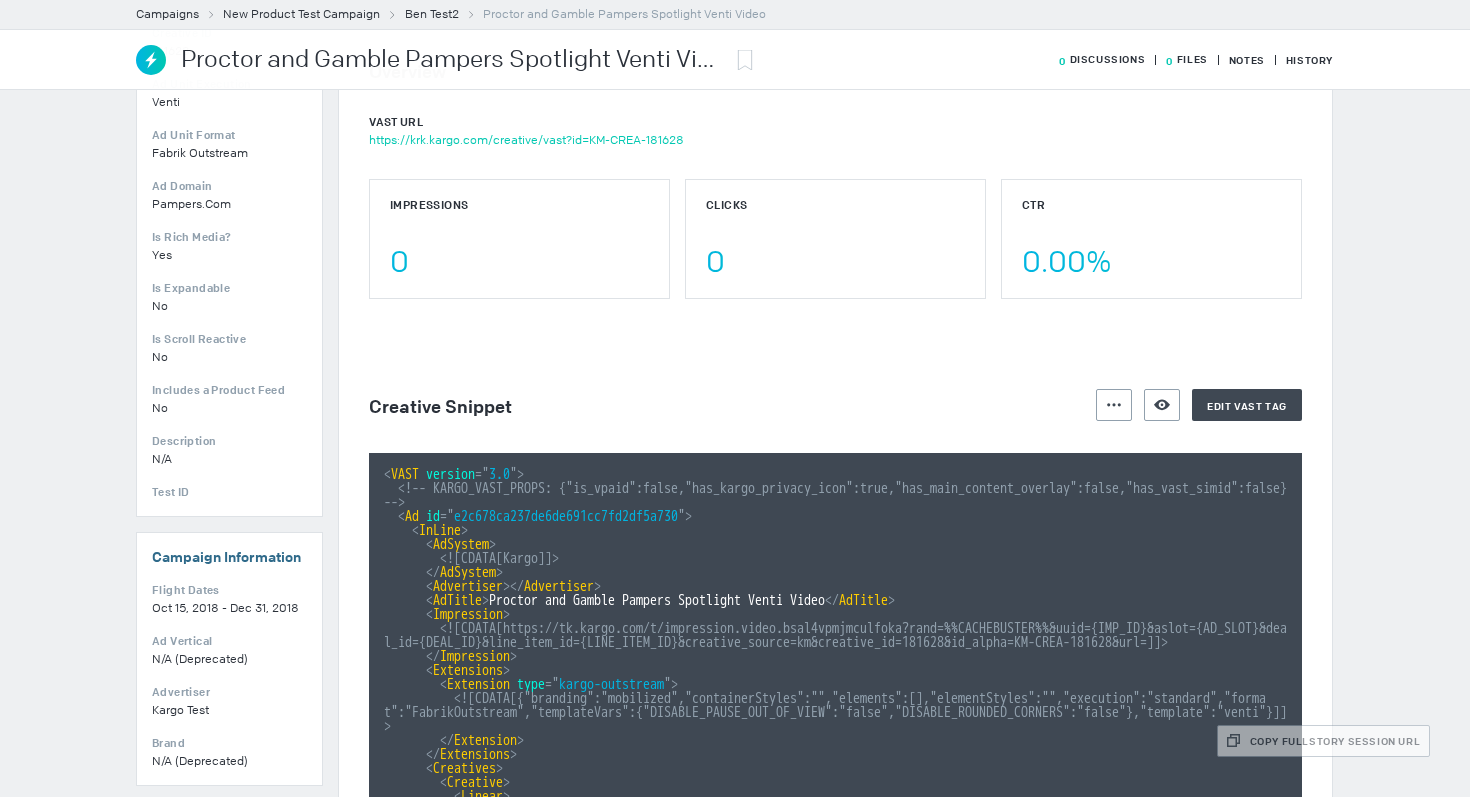 scroll, scrollTop: 0, scrollLeft: 0, axis: both 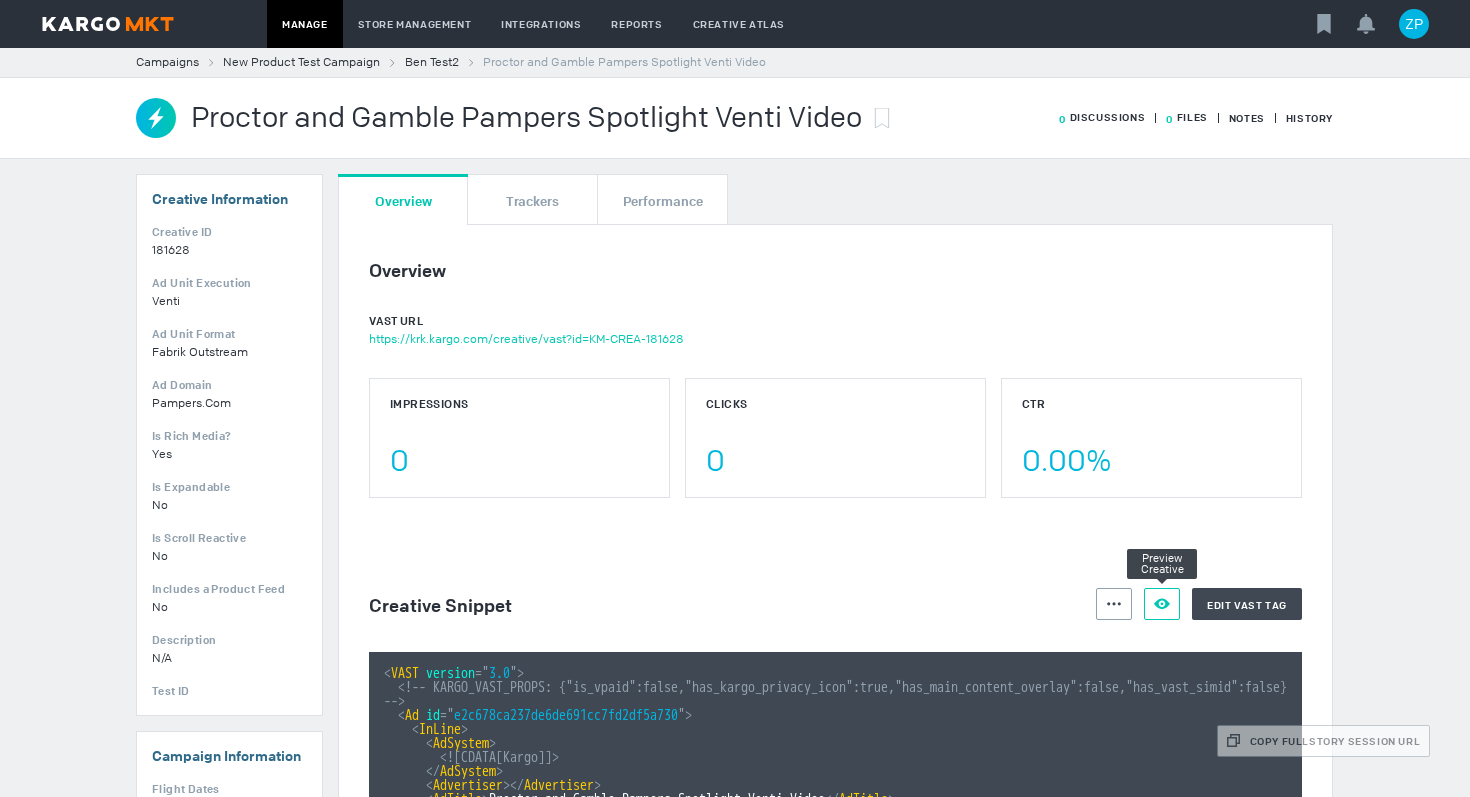 click at bounding box center (1114, 604) 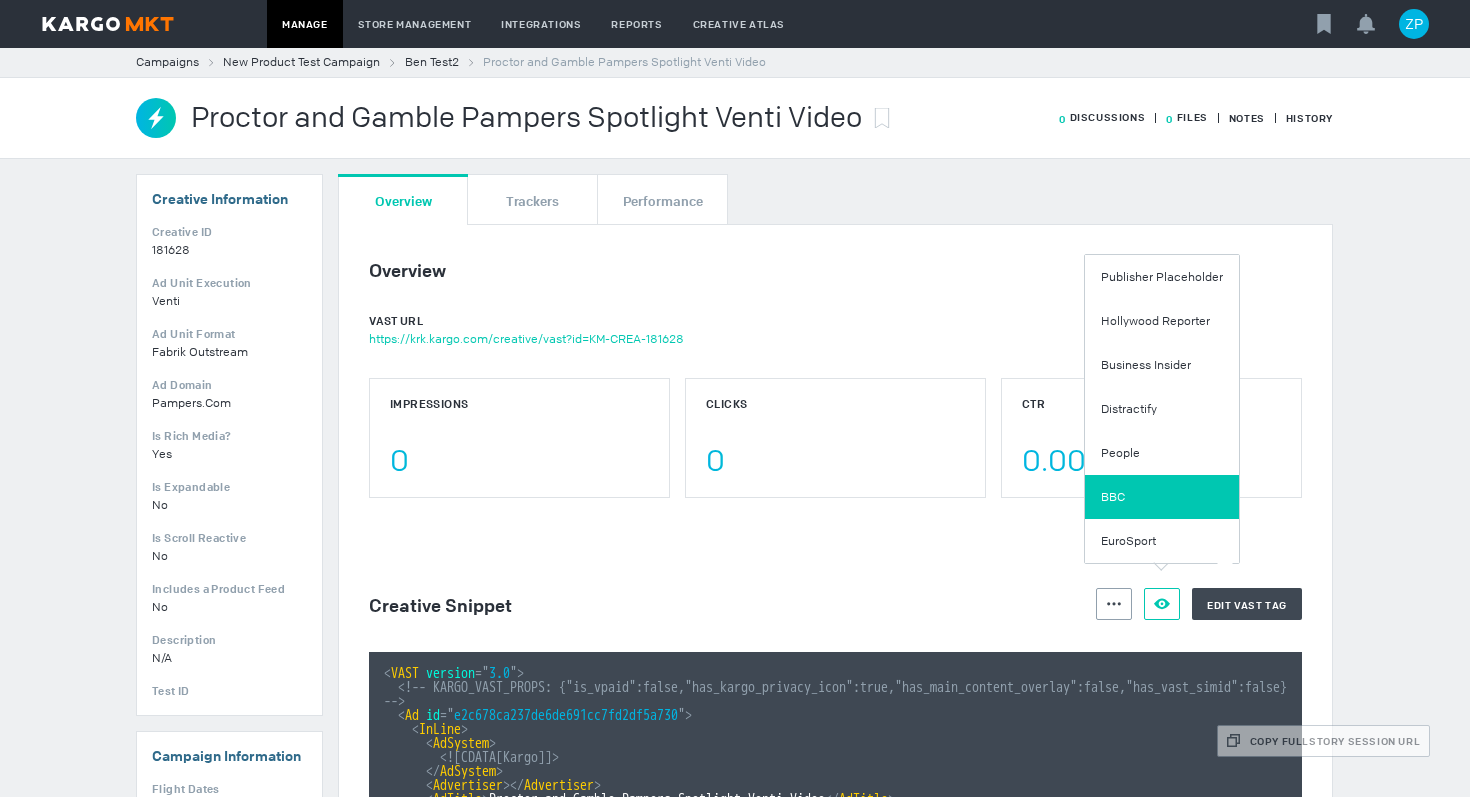 click on "BBC" at bounding box center [1162, 497] 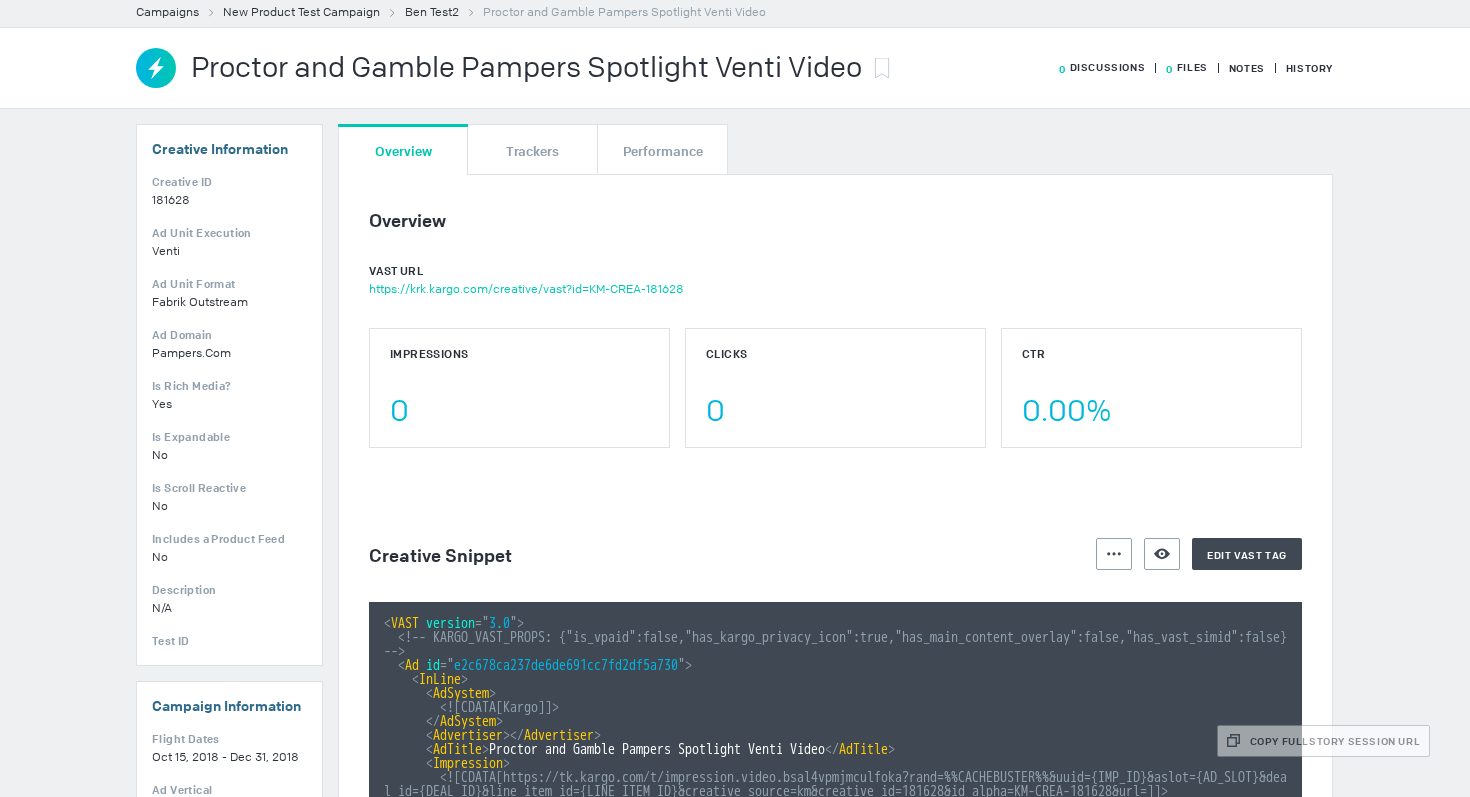 scroll, scrollTop: 0, scrollLeft: 0, axis: both 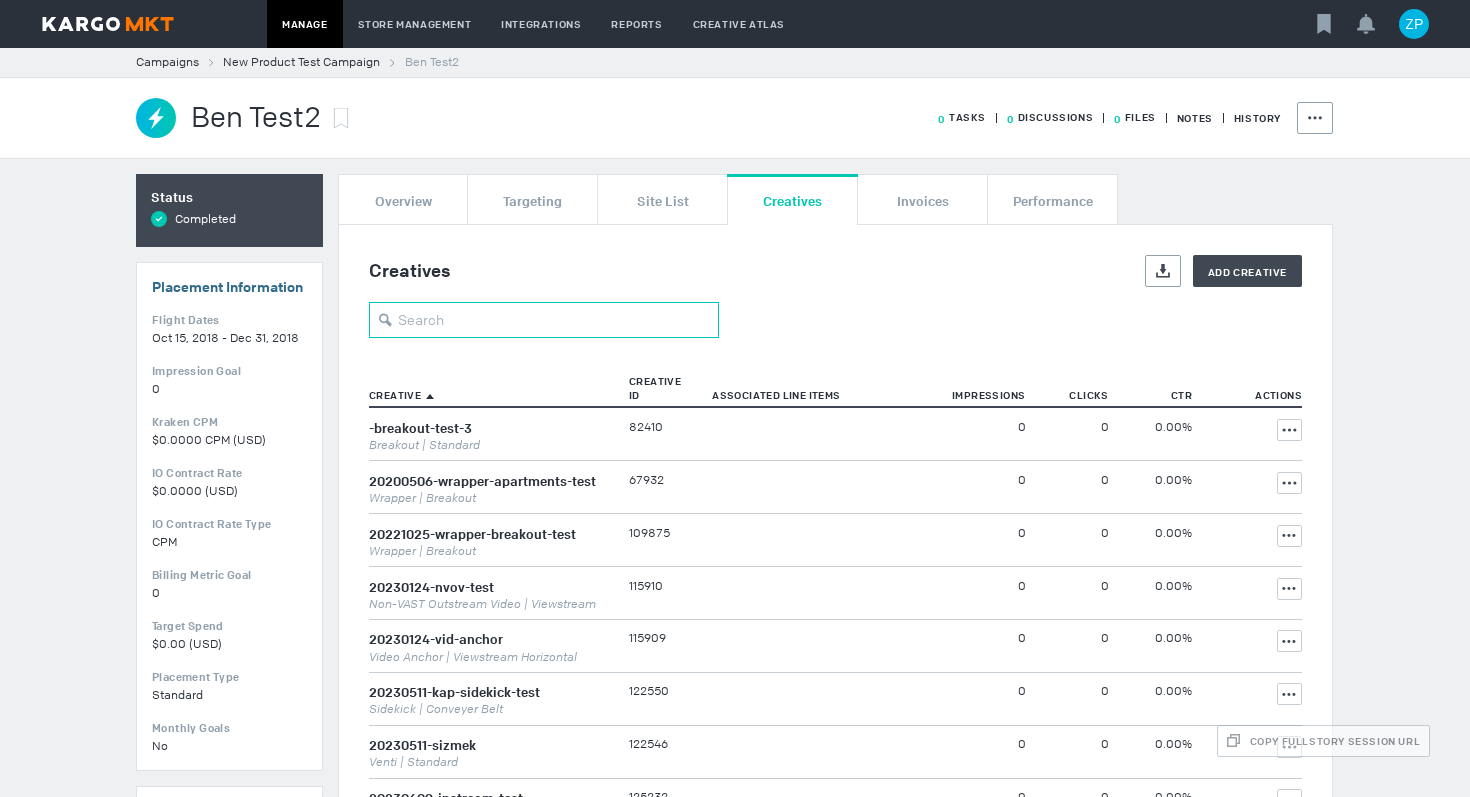 click at bounding box center [544, 320] 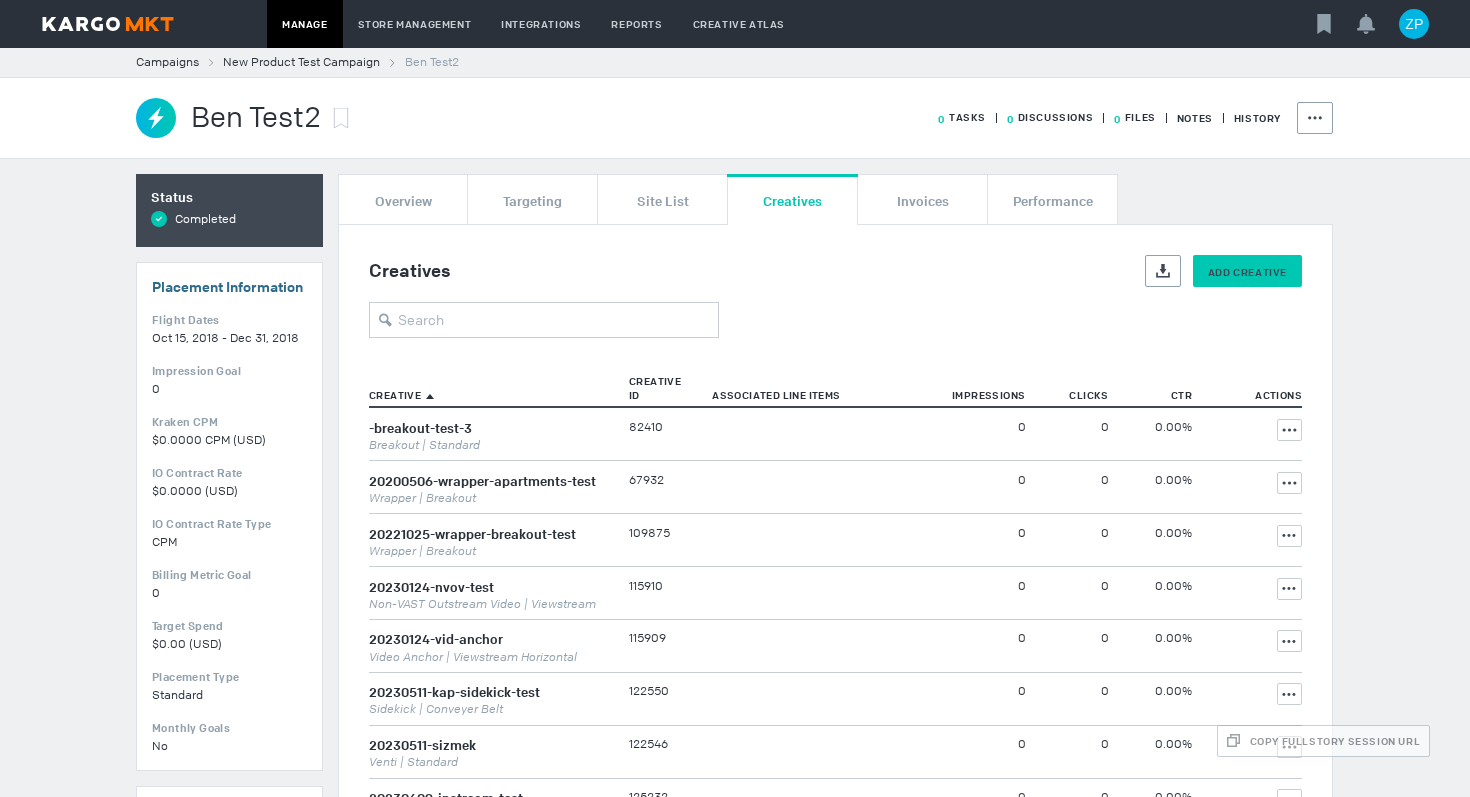 click on "Add Creative" at bounding box center [1247, 272] 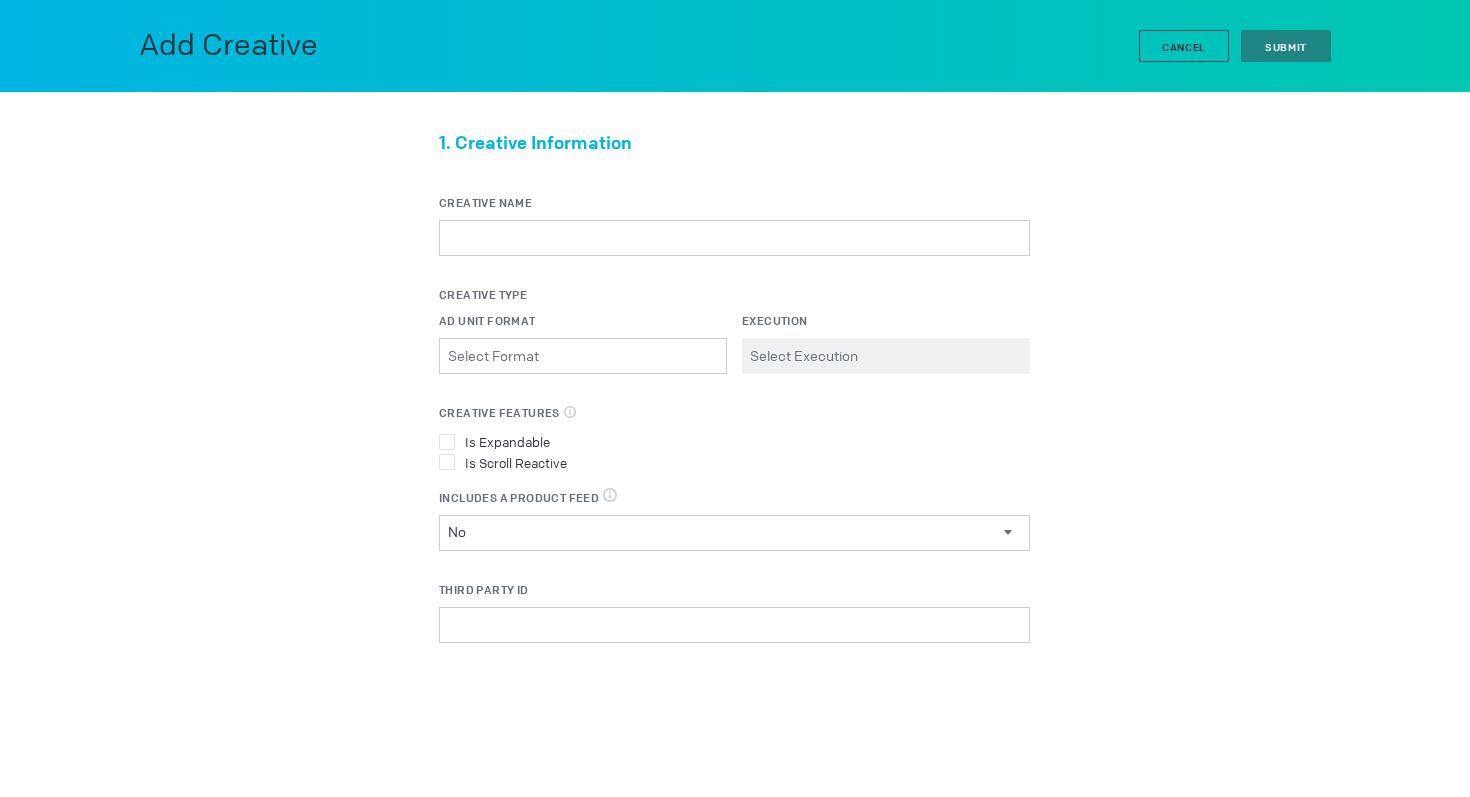 click on "Creative Name" at bounding box center (734, 240) 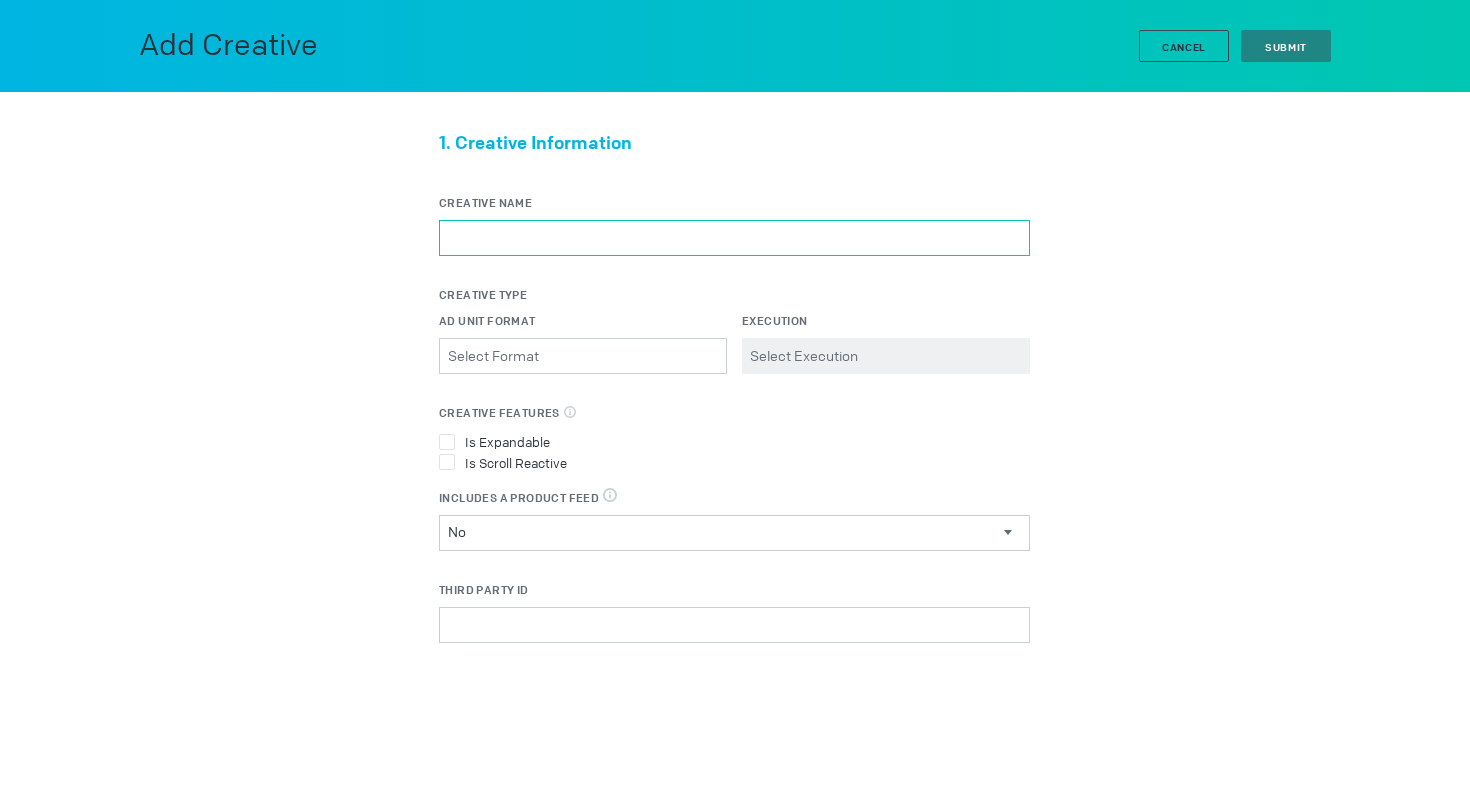 click on "Creative Name" at bounding box center [734, 238] 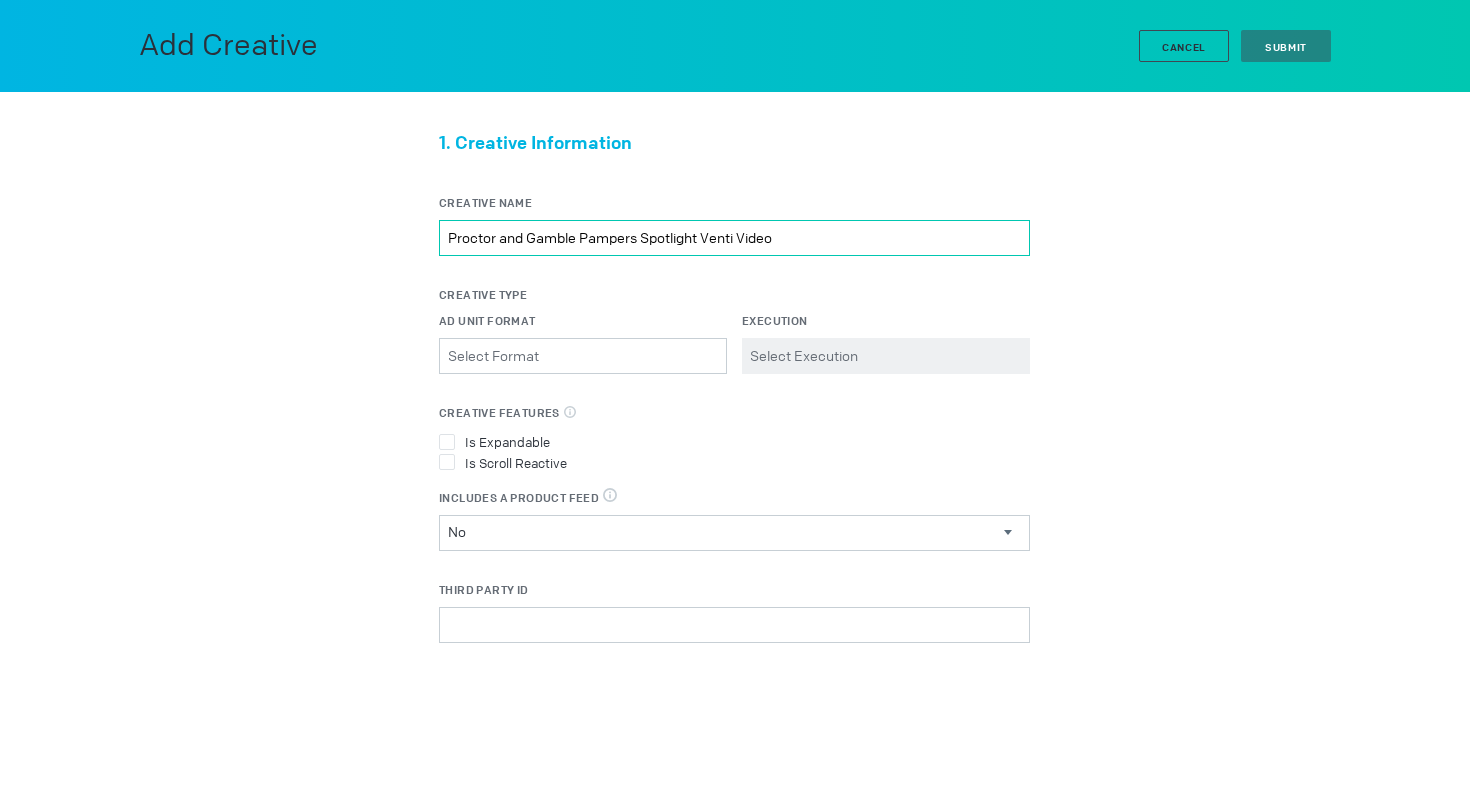 type on "Proctor and Gamble Pampers Spotlight Venti Video" 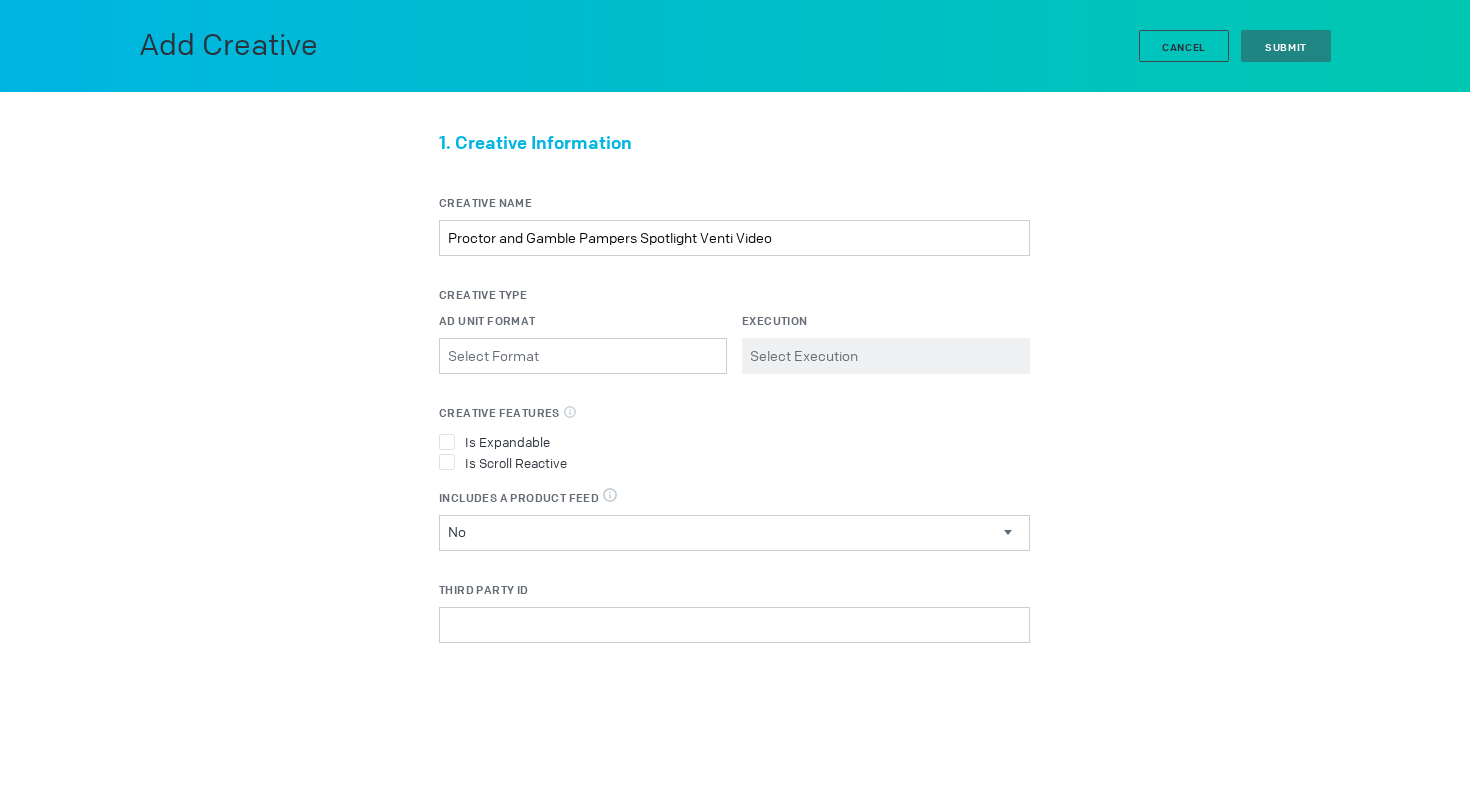 click on "Creative Name Proctor and Gamble Pampers Spotlight Venti Video" at bounding box center [734, 240] 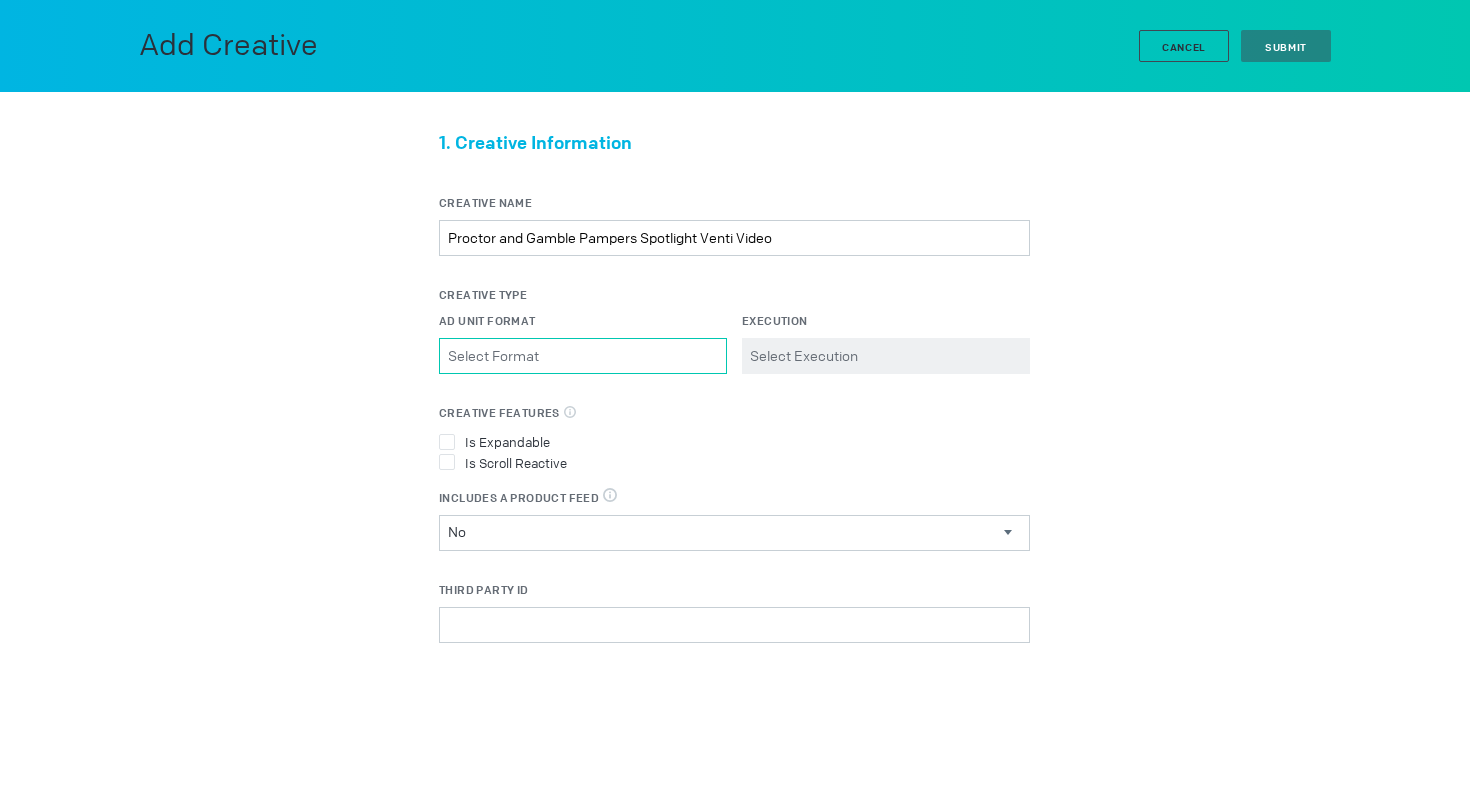 click on "Ad Unit Format Please select a valid item" at bounding box center (583, 356) 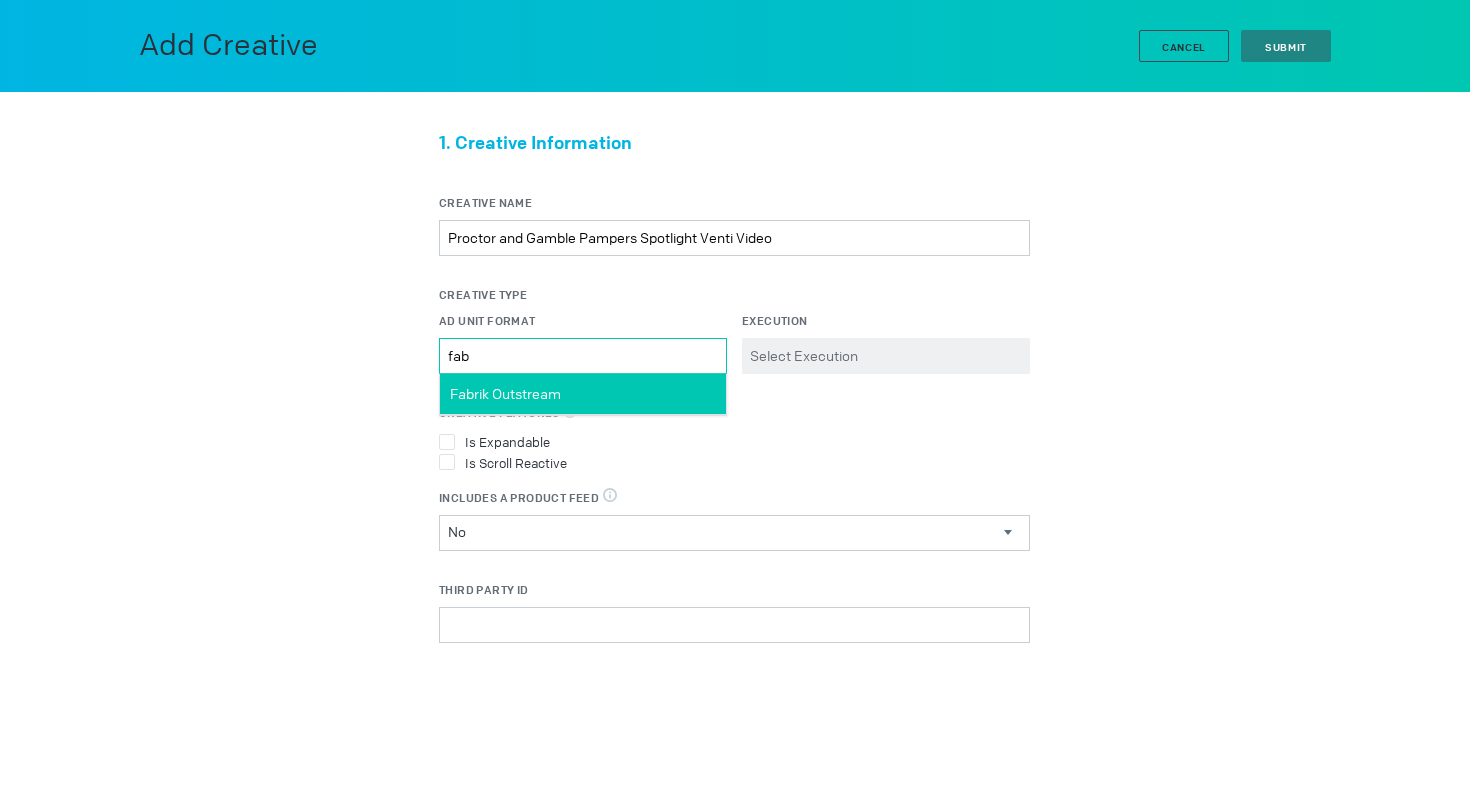 type on "fab" 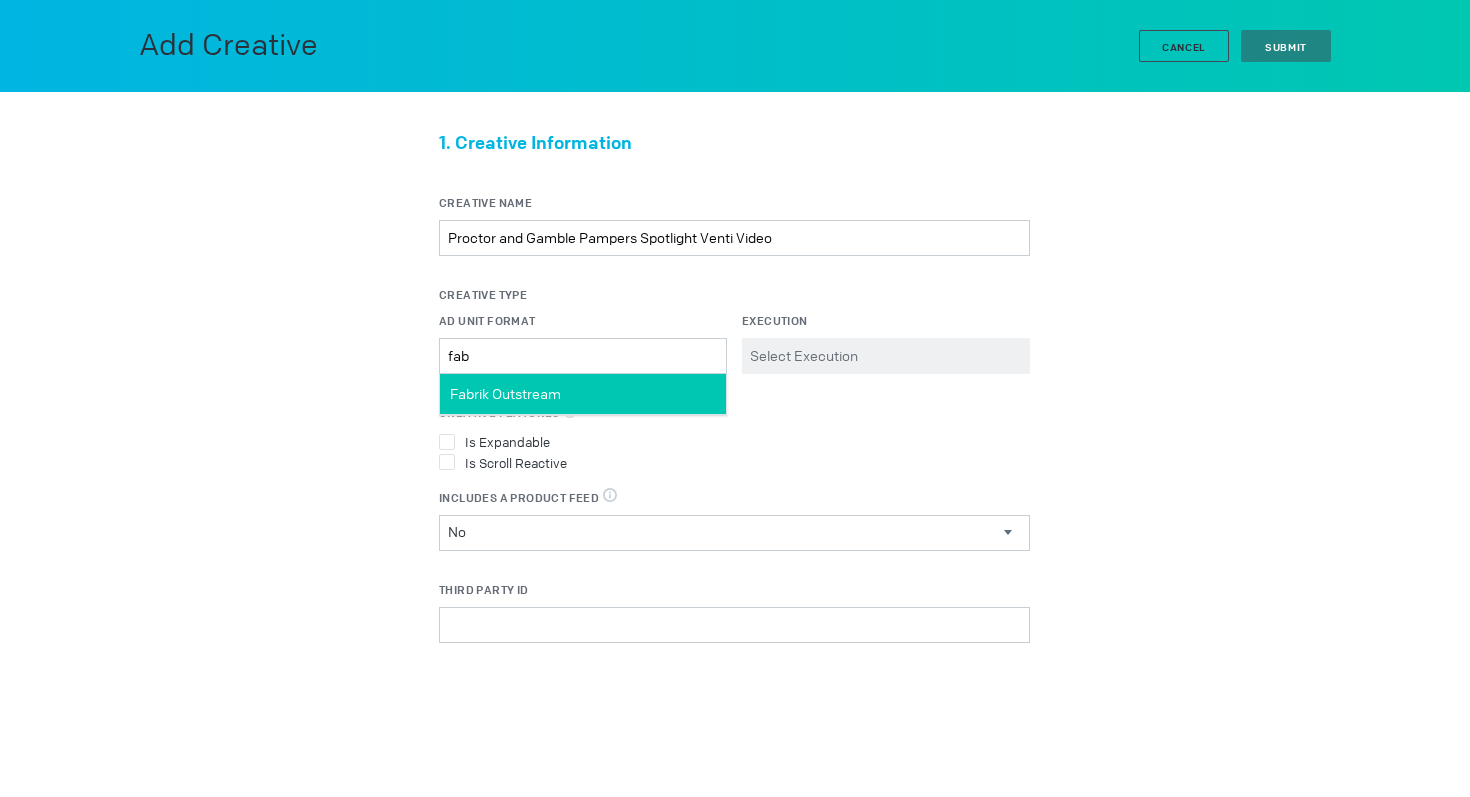 click on "Fabrik Outstream" at bounding box center [583, 394] 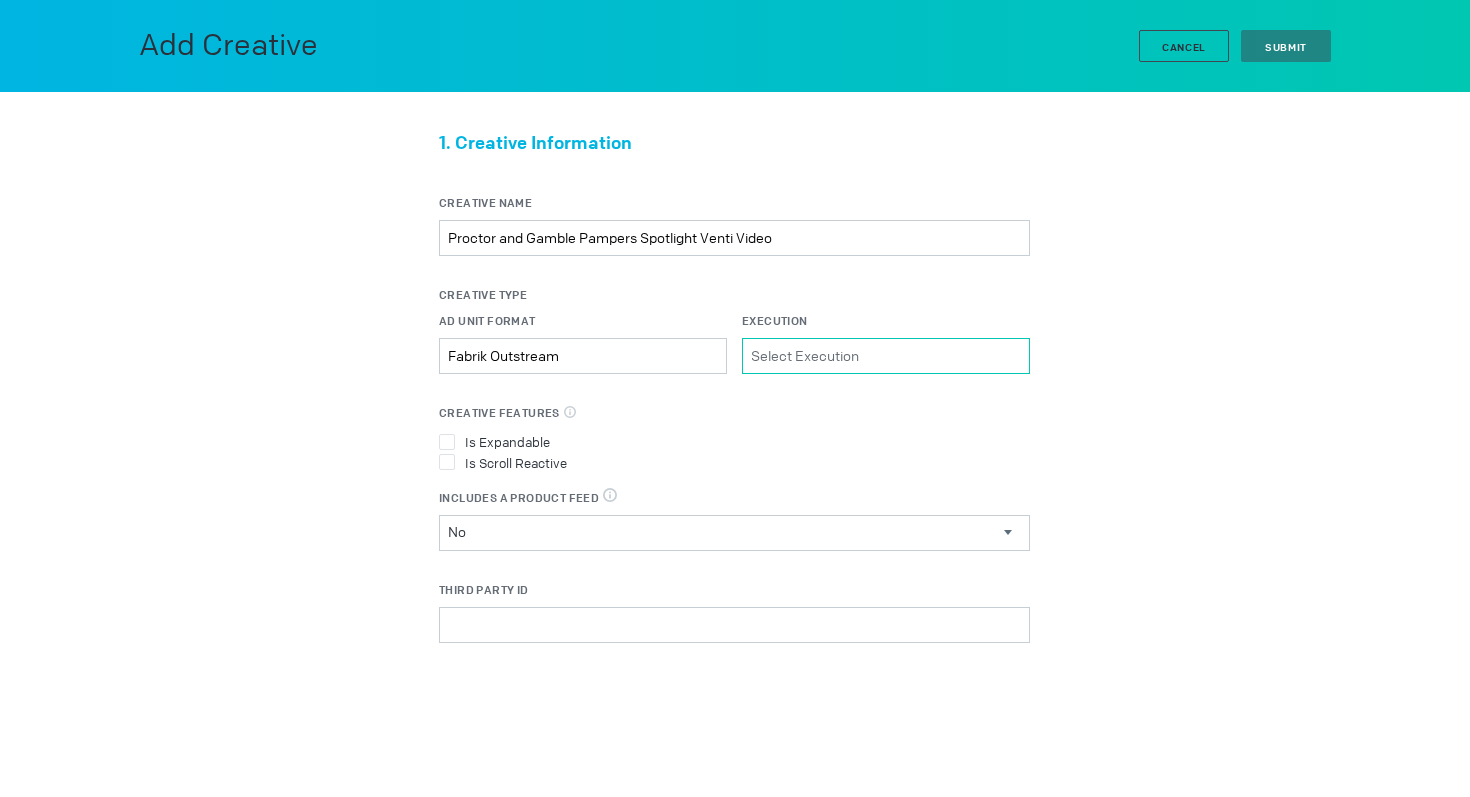 click on "Execution Please select a valid item" at bounding box center (886, 356) 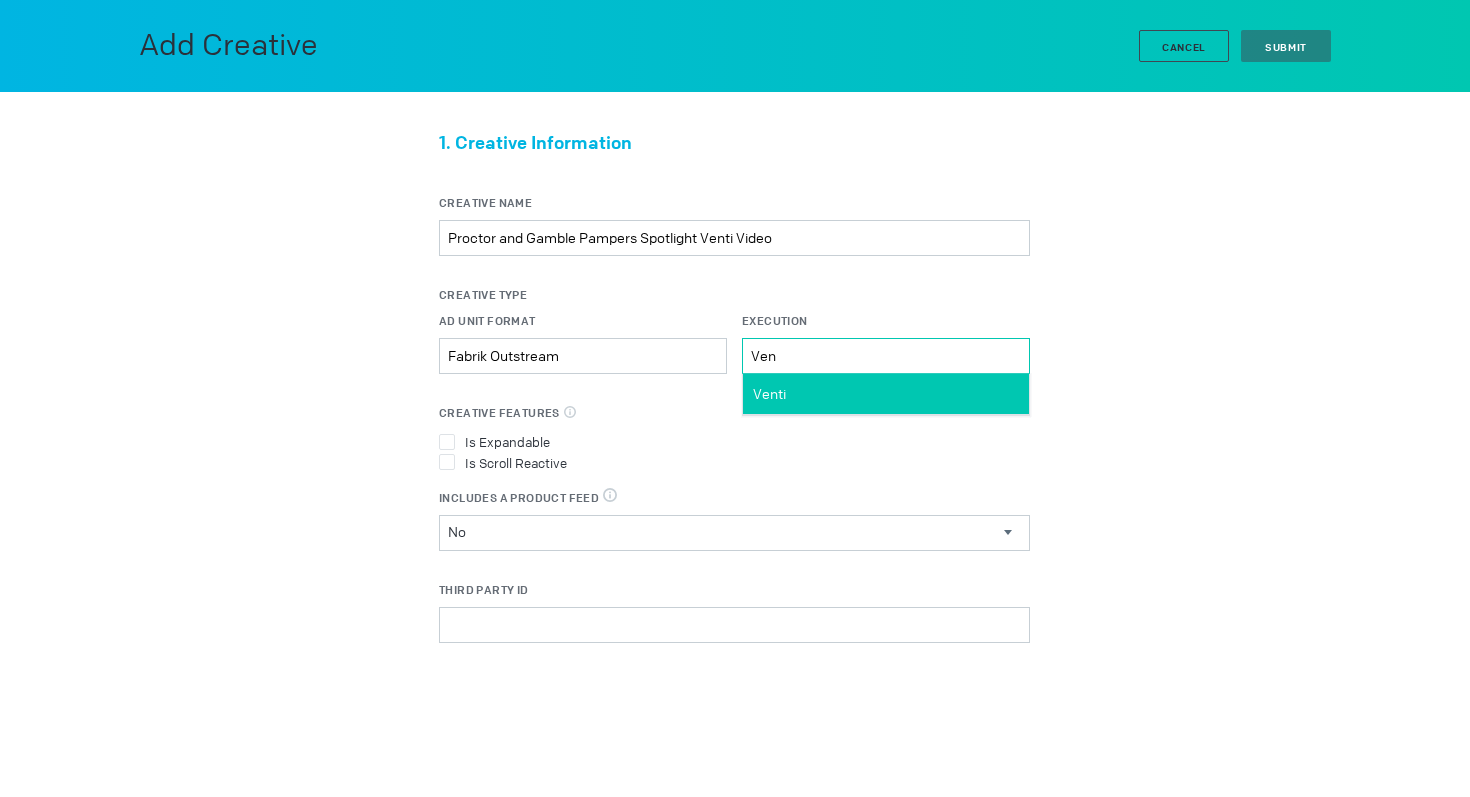 type on "Ven" 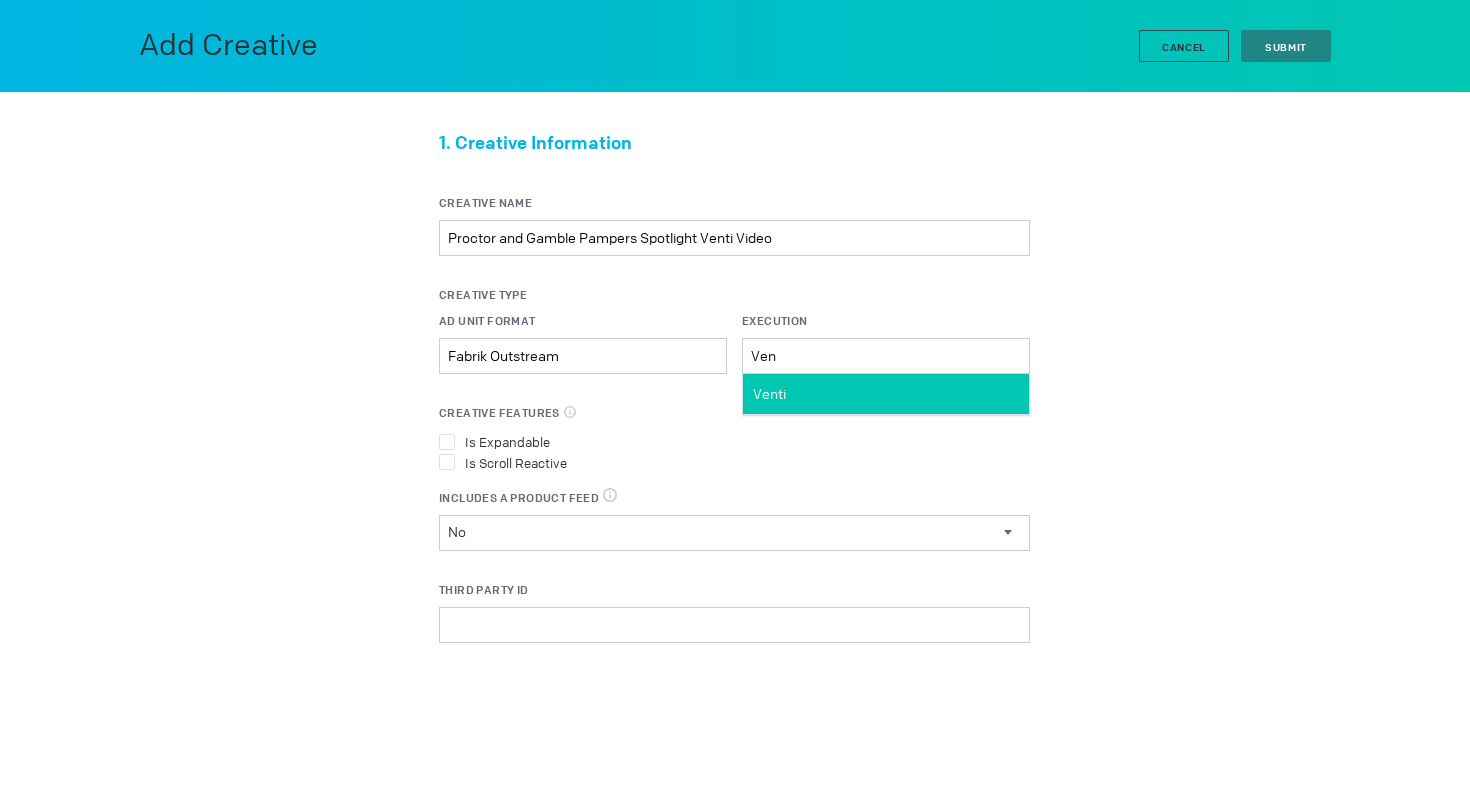 click on "Venti" at bounding box center [886, 394] 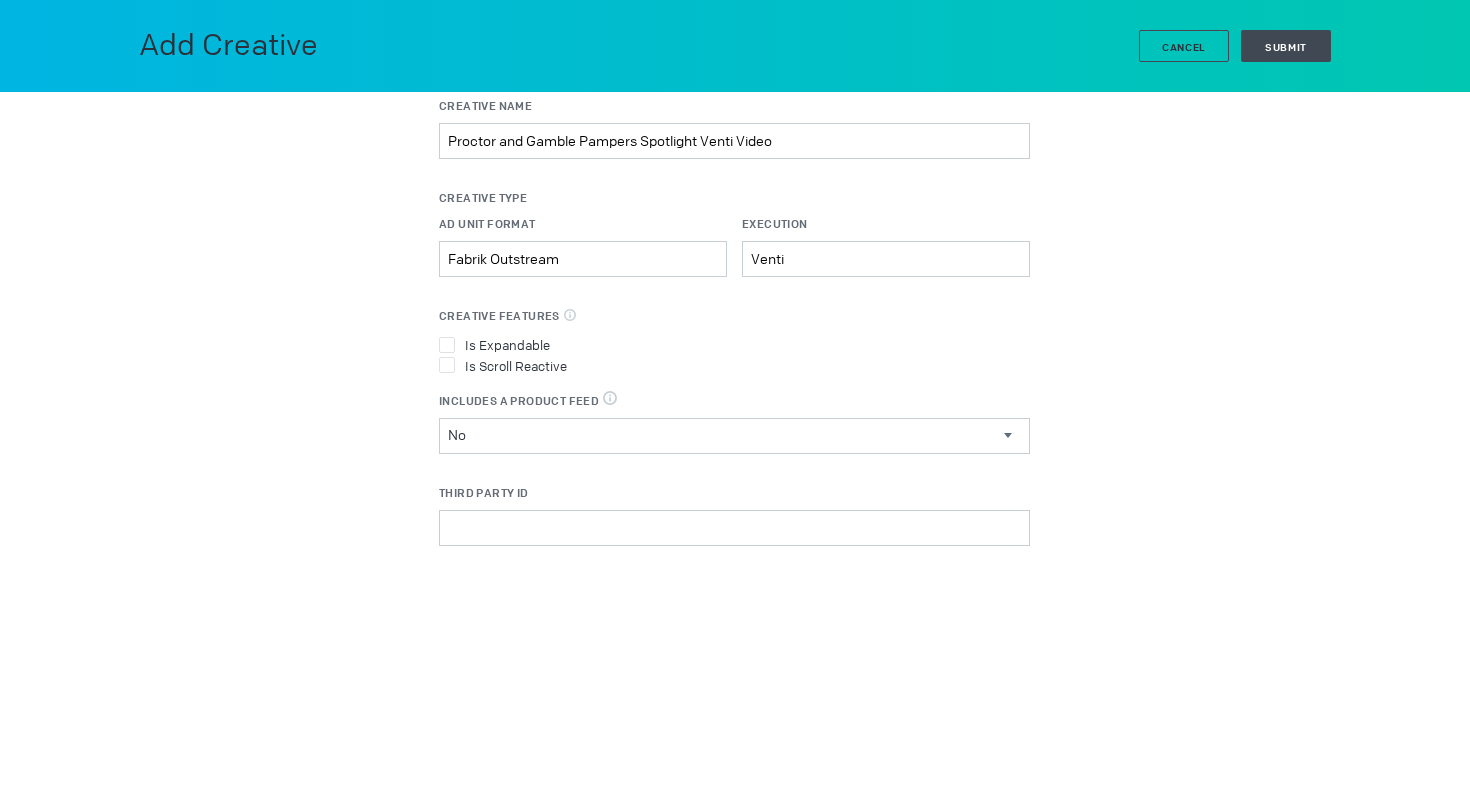 scroll, scrollTop: 0, scrollLeft: 0, axis: both 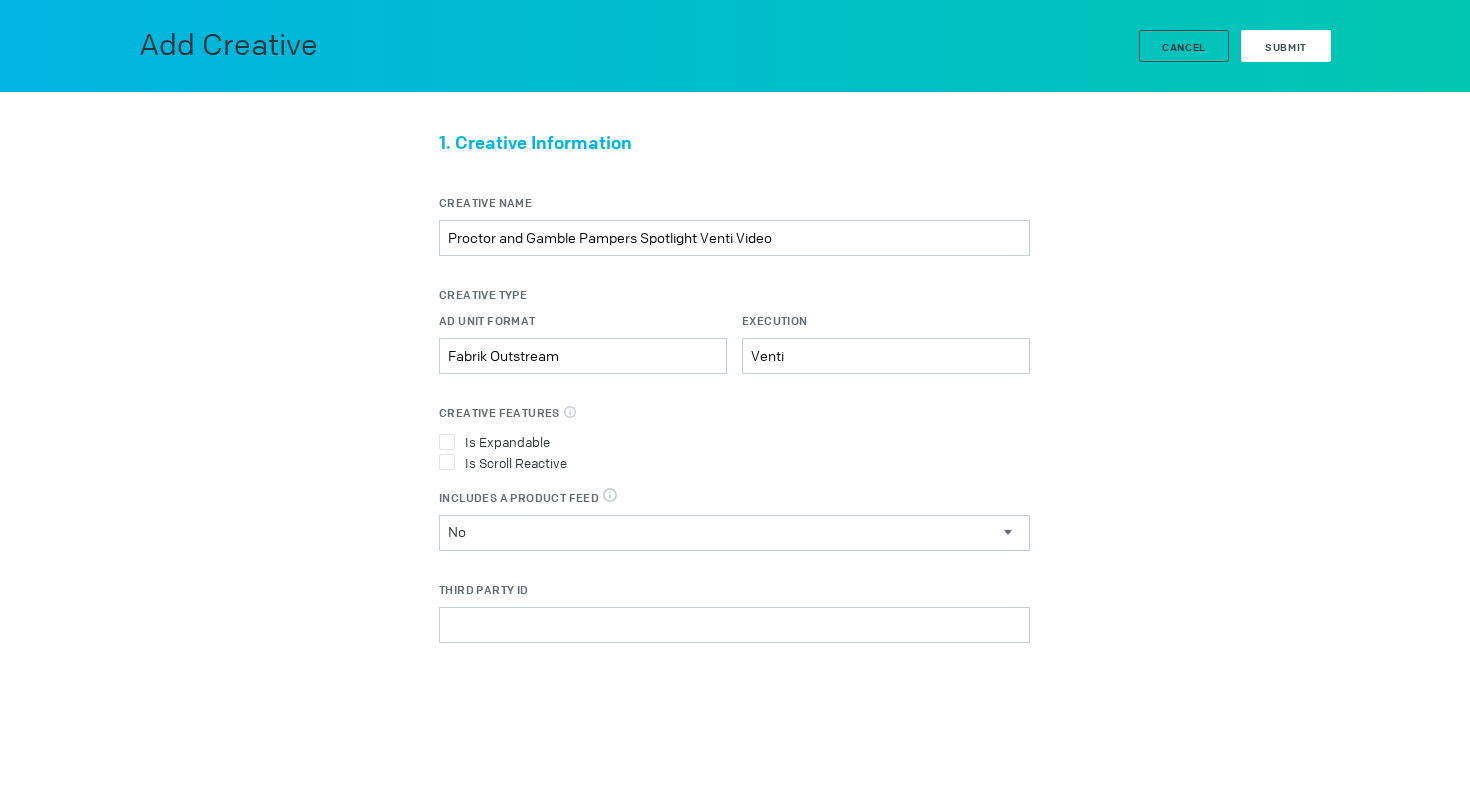 click on "Submit" at bounding box center [1286, 46] 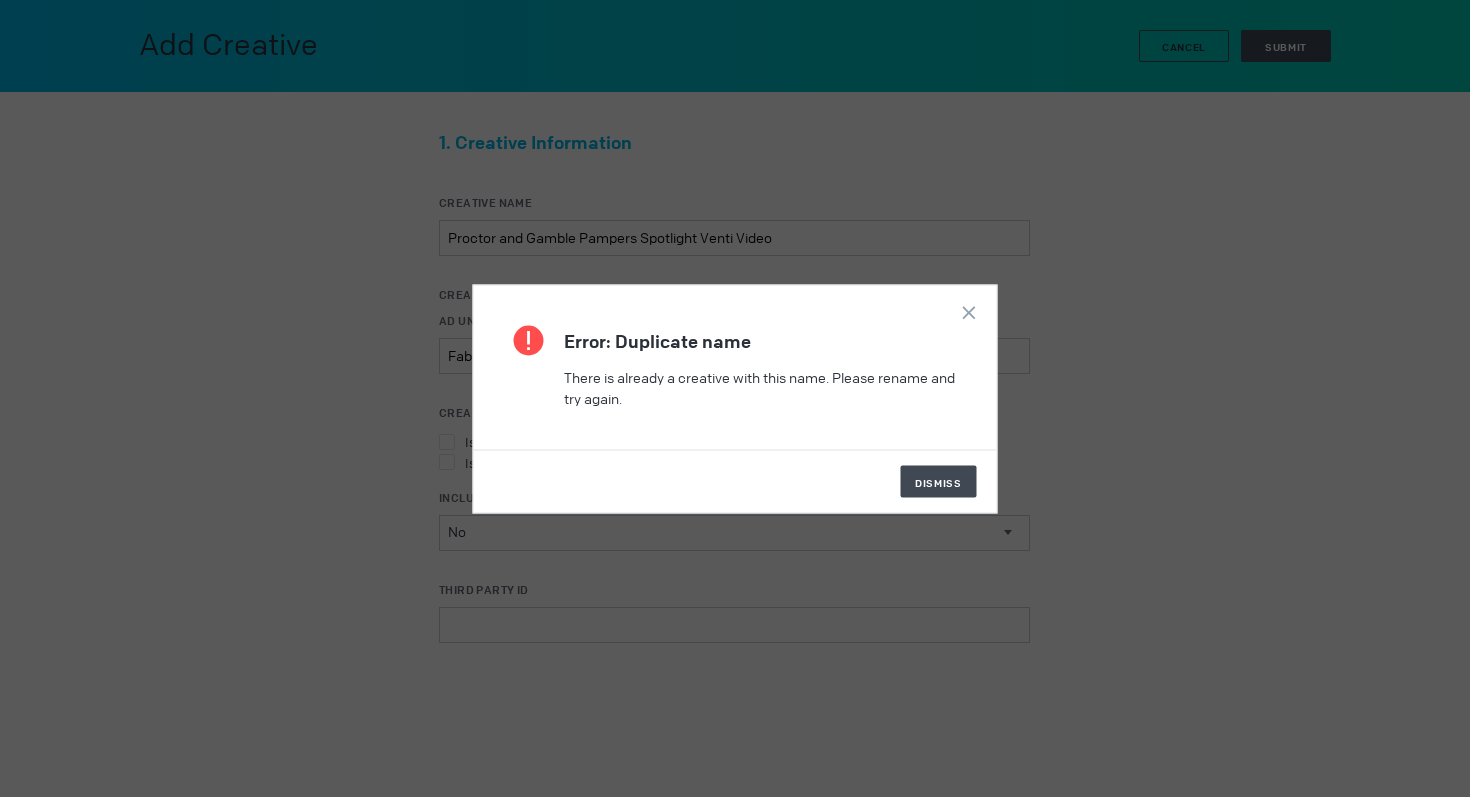 click on "Error: Duplicate name There is already a creative with this name.  Please rename and try again.             Visit URL:         -    Change   Remove   Done Attachments     Dismiss" at bounding box center [735, 398] 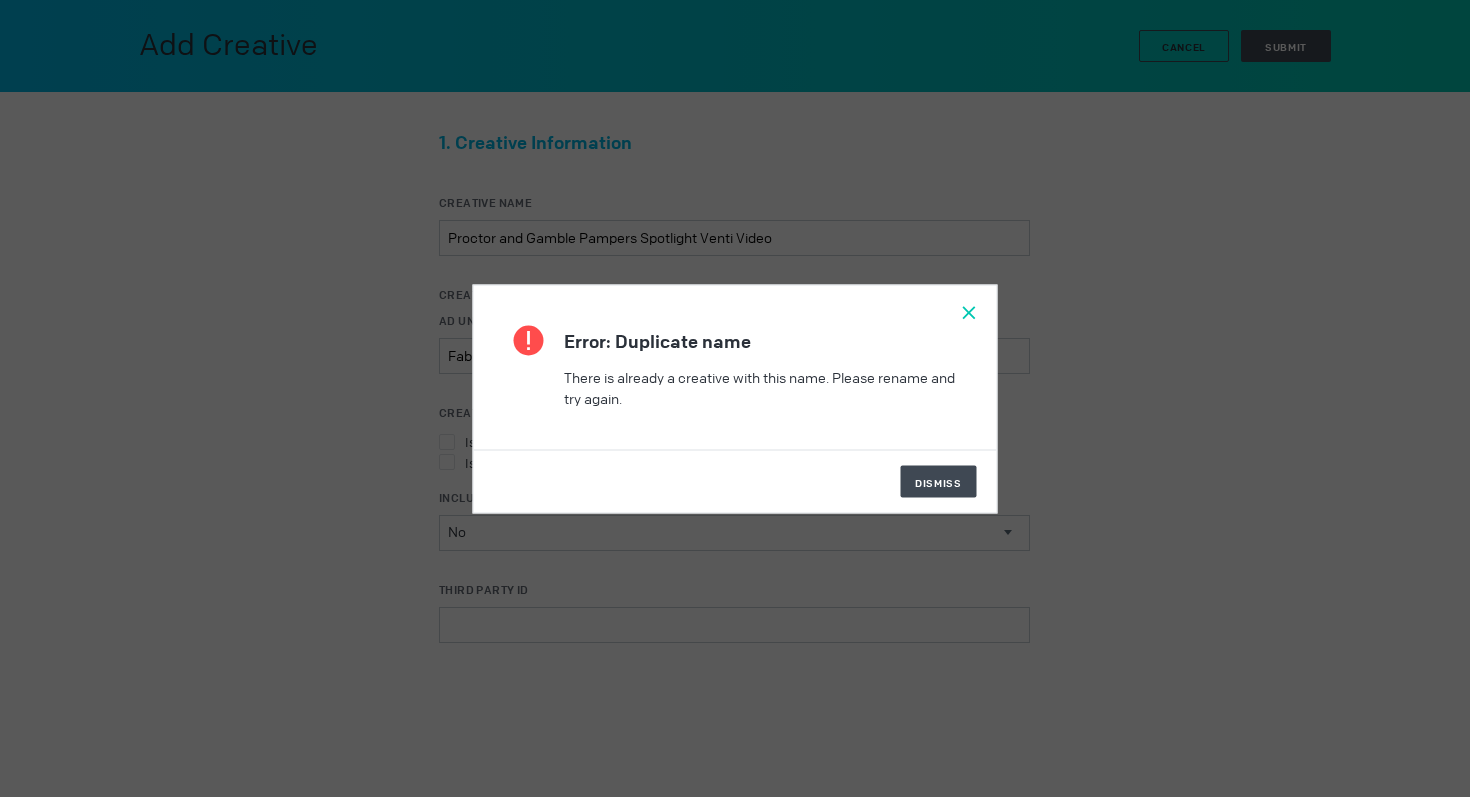 click at bounding box center [969, 312] 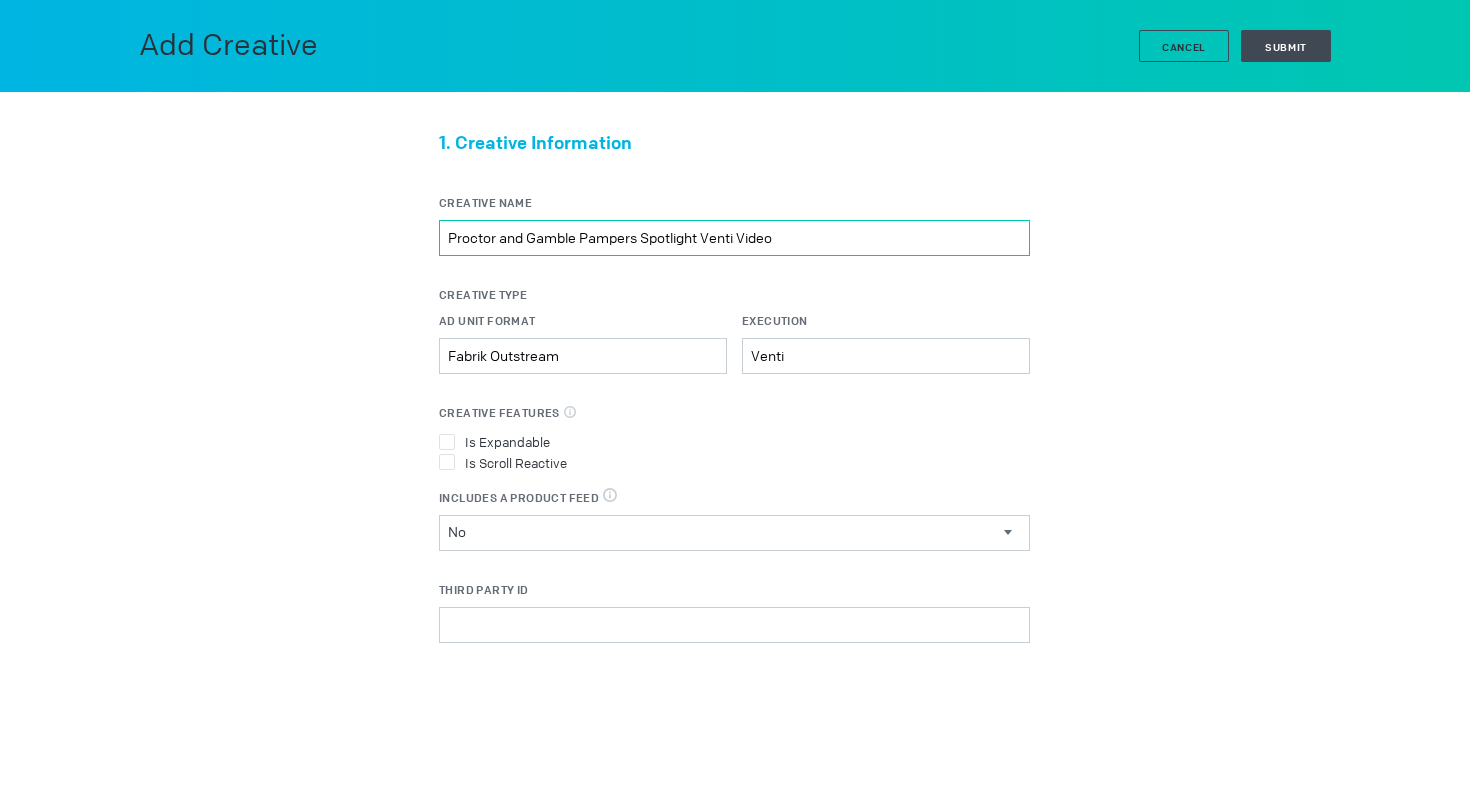 click on "Proctor and Gamble Pampers Spotlight Venti Video" at bounding box center [734, 238] 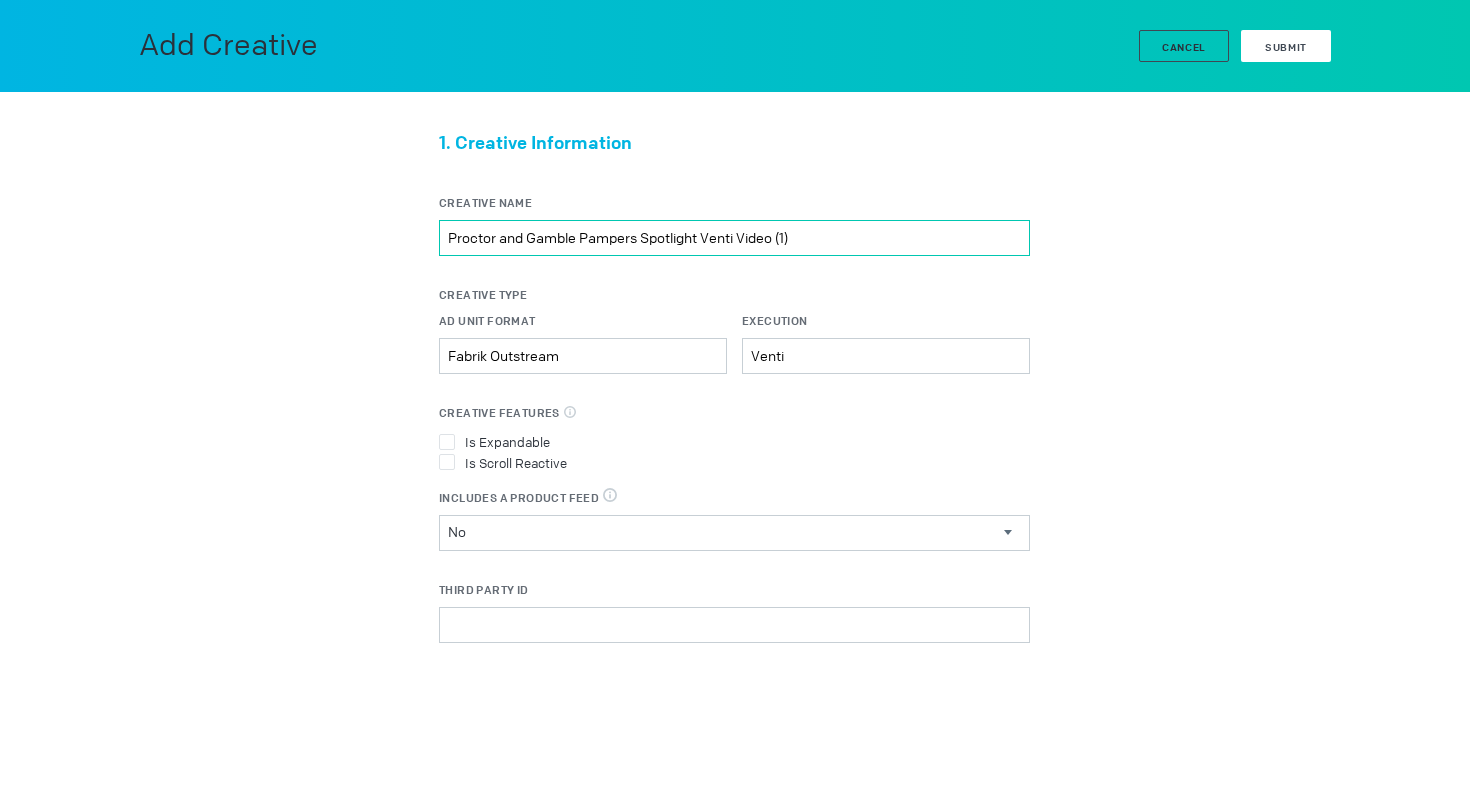 type on "Proctor and Gamble Pampers Spotlight Venti Video (1)" 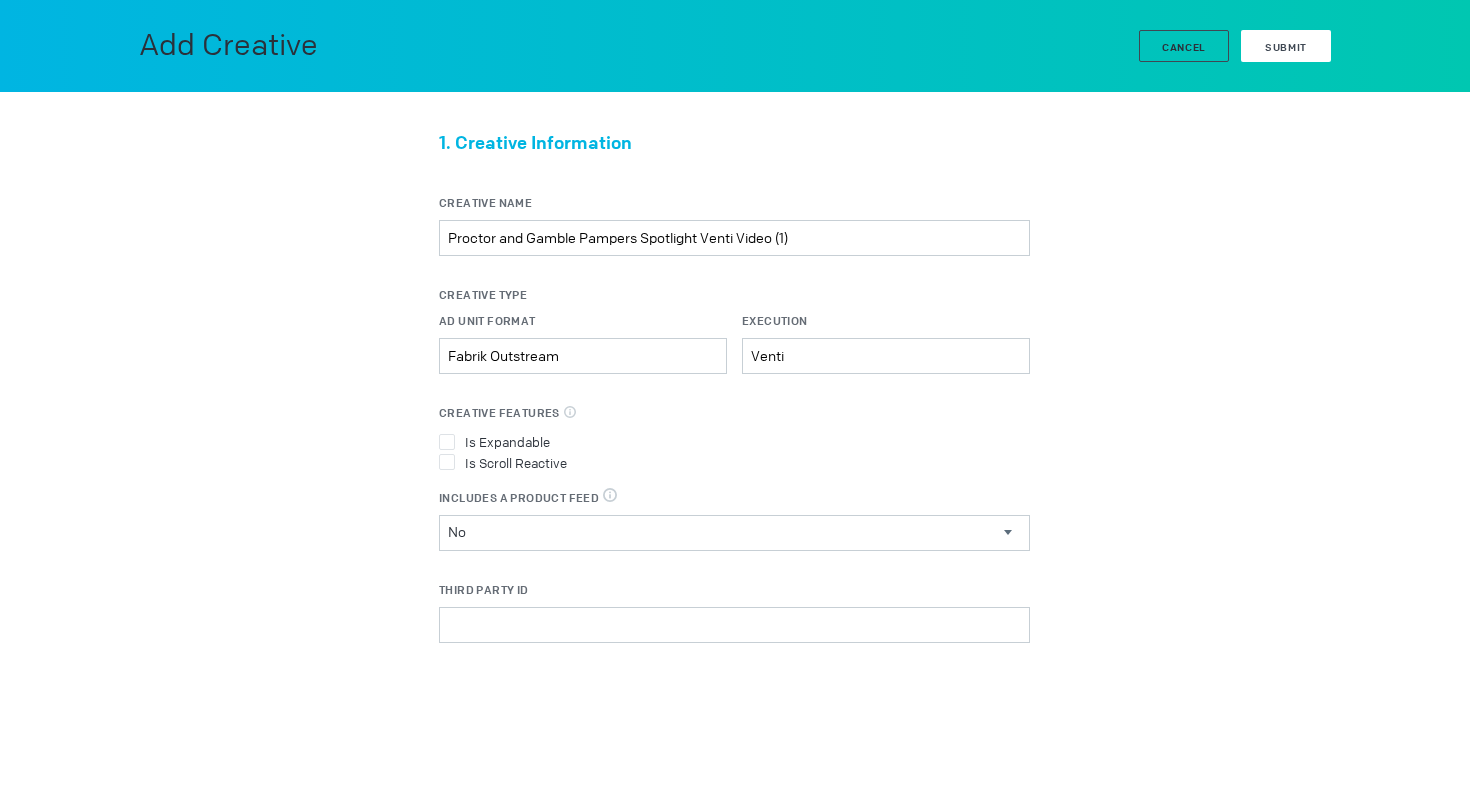 click on "Submit" at bounding box center (1286, 47) 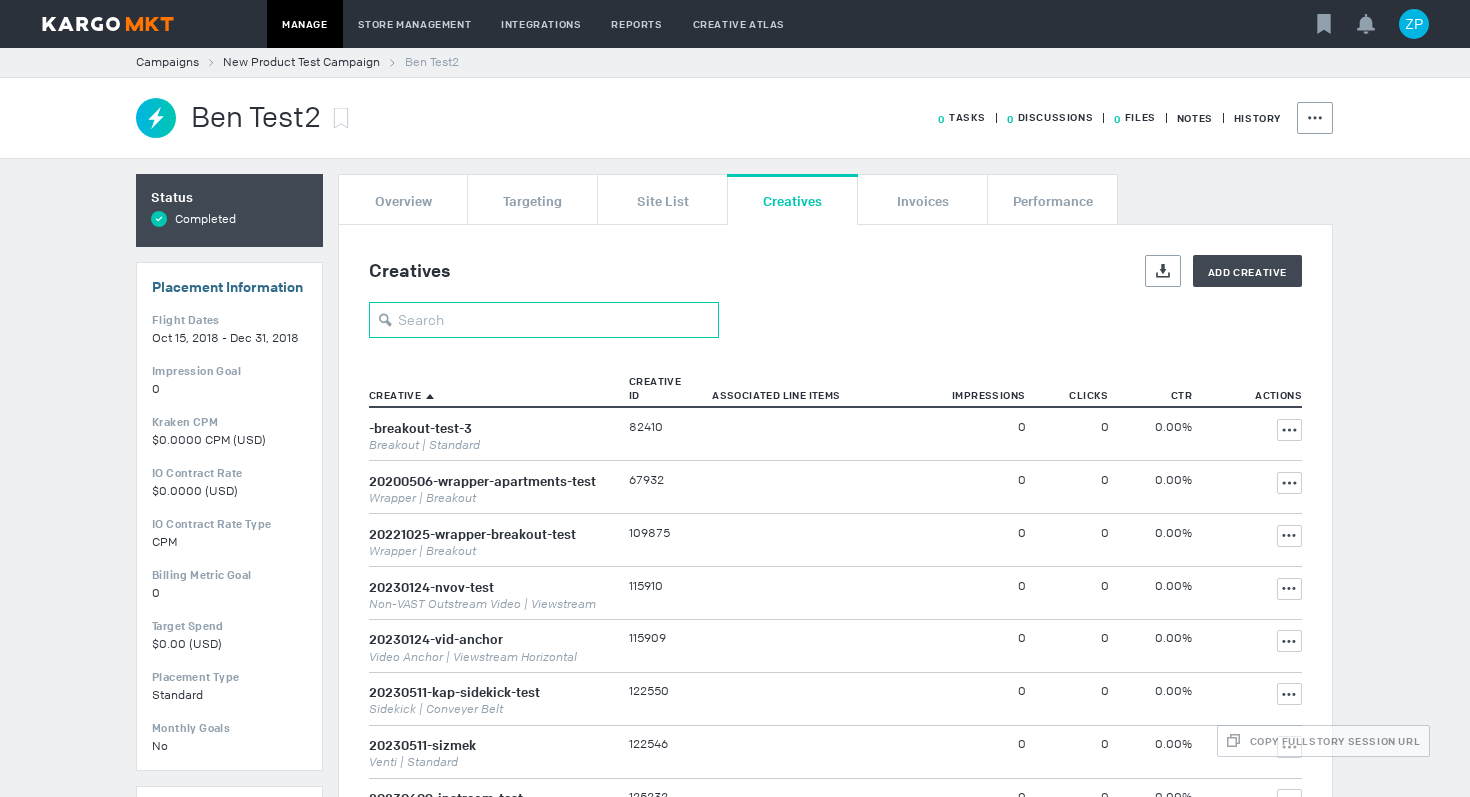 click at bounding box center [544, 320] 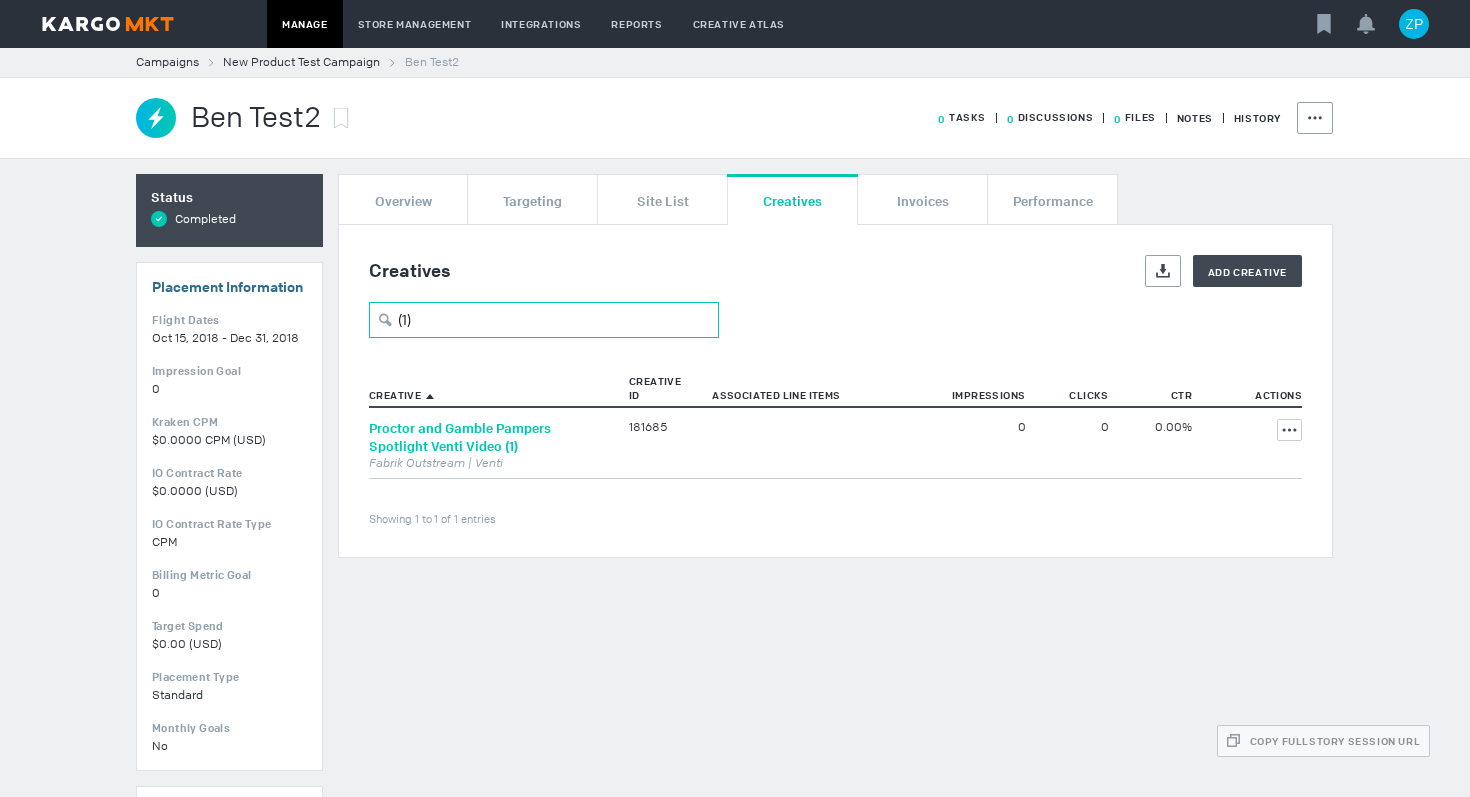 type on "(1)" 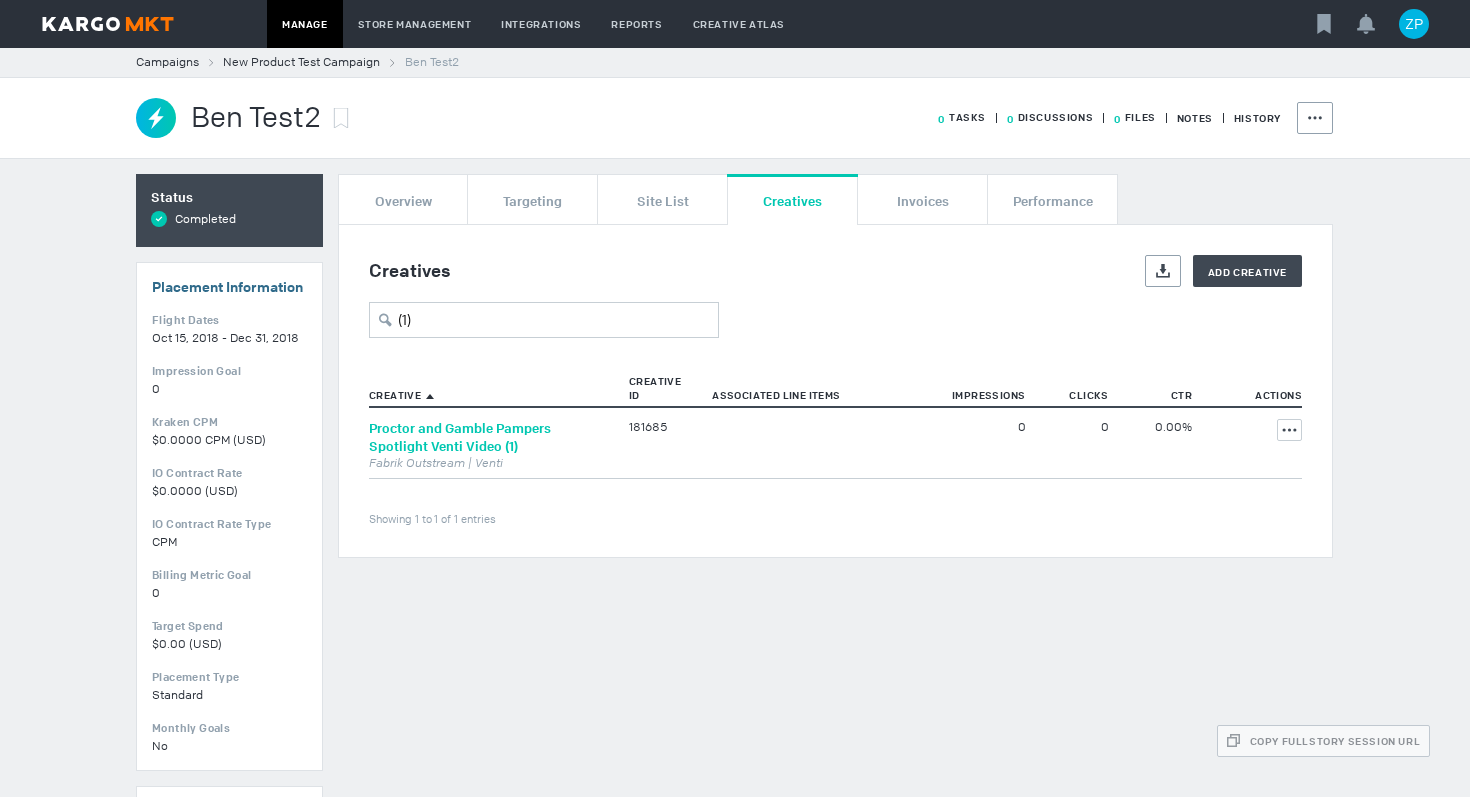 click on "Proctor and Gamble Pampers Spotlight Venti Video (1)" at bounding box center (460, 437) 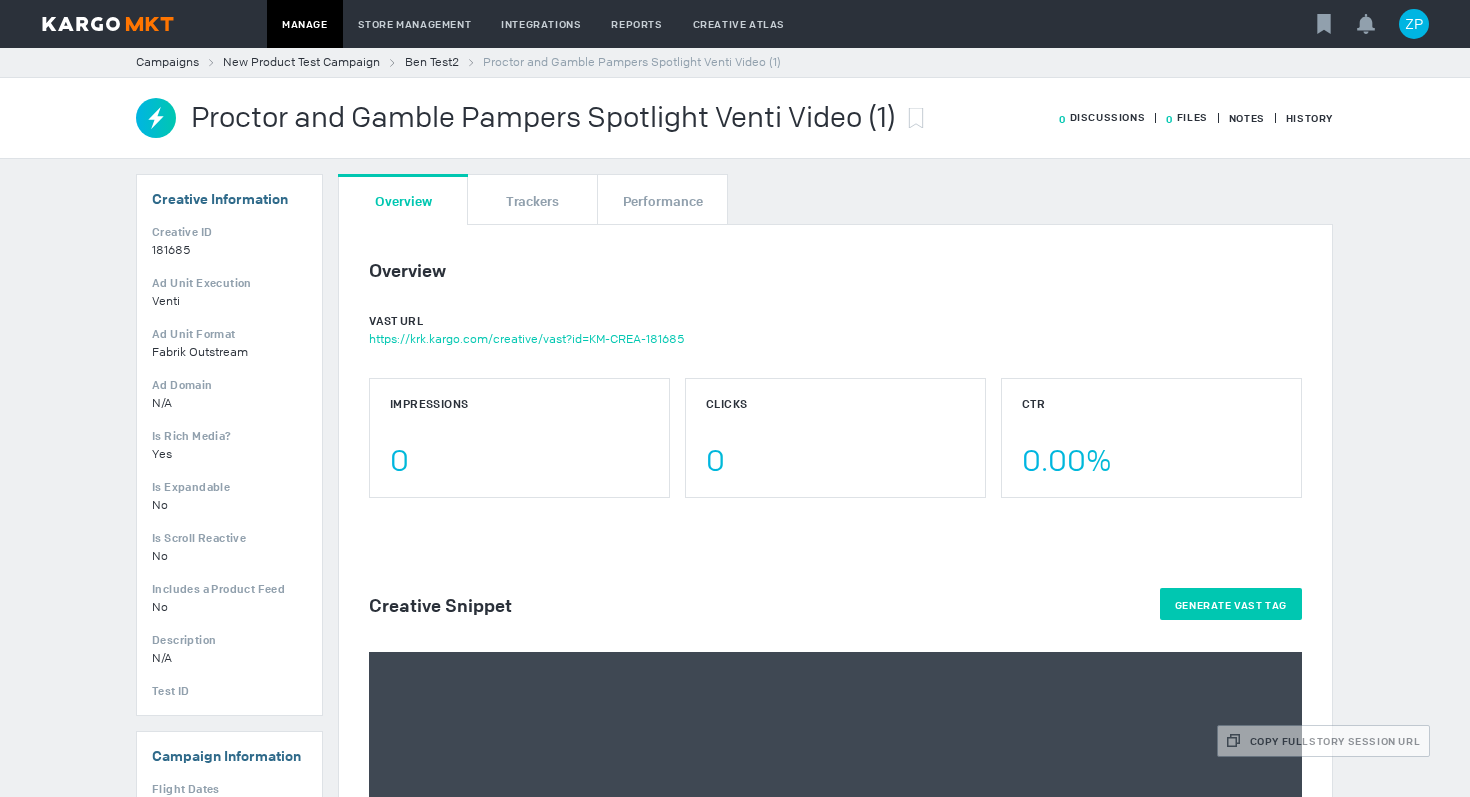 click on "Generate VAST Tag" at bounding box center [1231, 604] 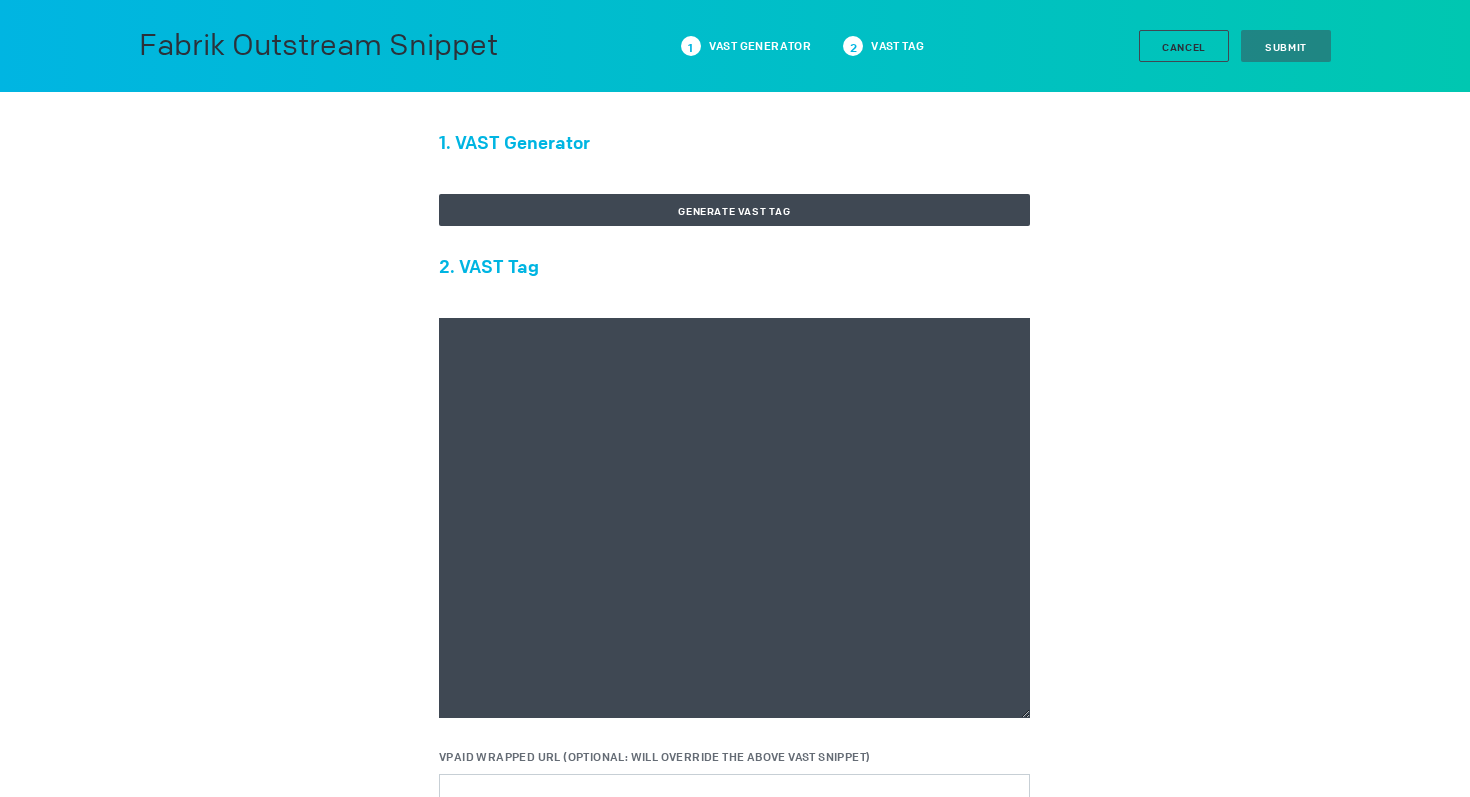 click at bounding box center [734, 518] 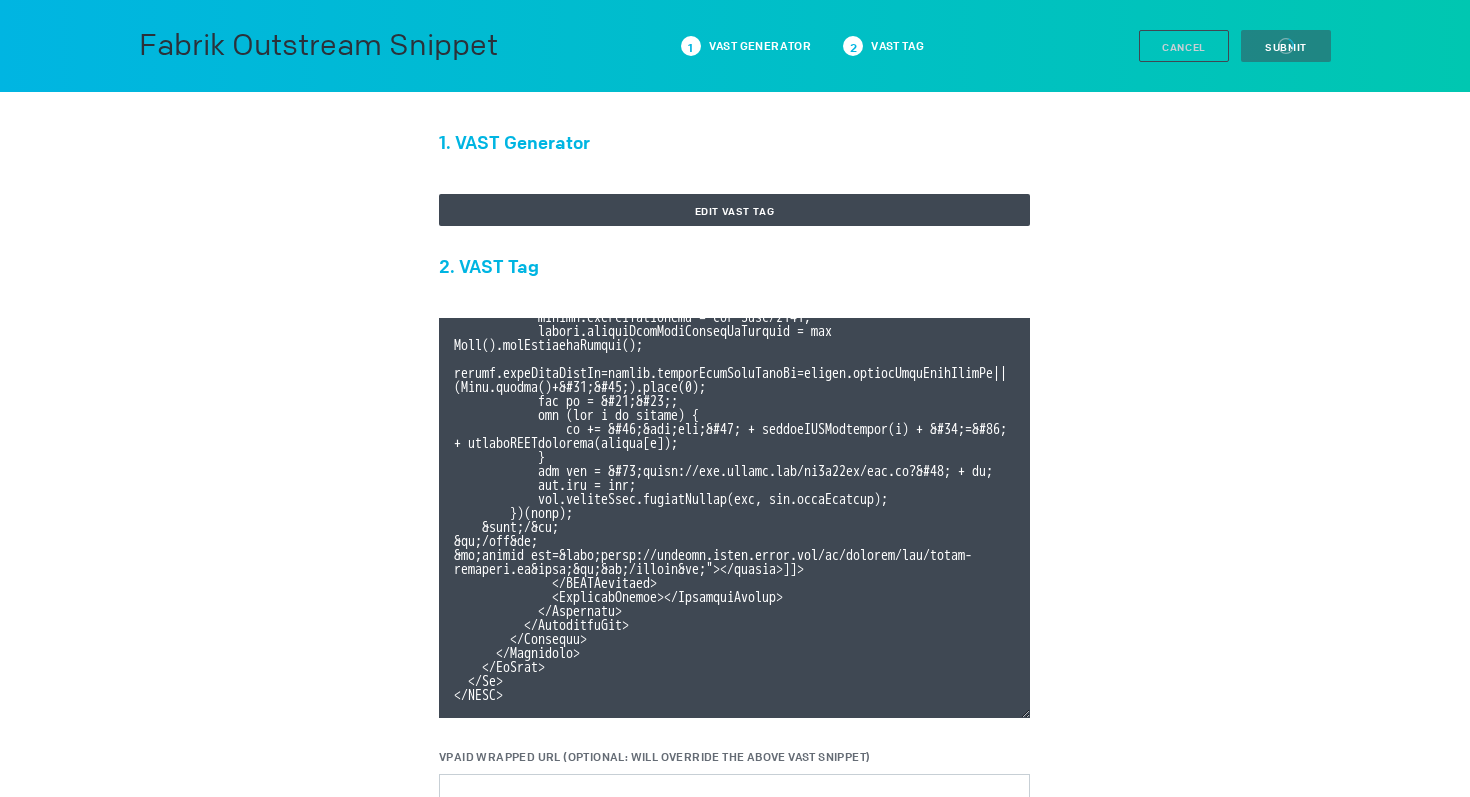 scroll, scrollTop: 1506, scrollLeft: 0, axis: vertical 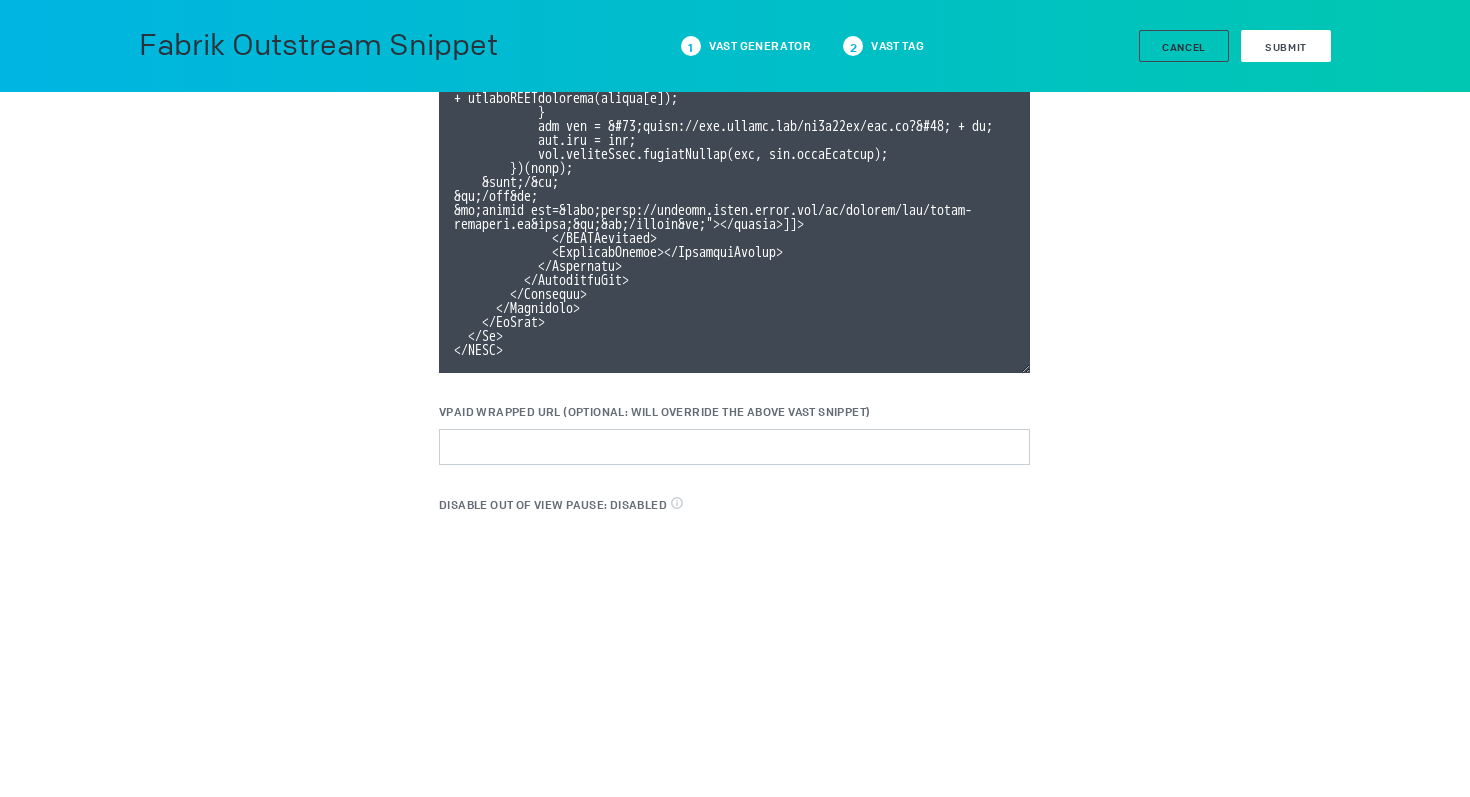 type on "<VAST version="3.0">
<Ad id="e2c678ca237de6de691cc7fd2df5a730">
<InLine>
<AdSystem>
<![CDATA[Kargo]]>
</AdSystem>
<Advertiser></Advertiser>
<AdTitle>
Proctor and Gamble Pampers Spotlight Venti Video
</AdTitle>
<Extensions>
<Extension type="kargo-outstream">
<![CDATA[{"branding":"mobilized","containerStyles":"","elements":[],"elementStyles":"","execution":"standard","format":"FabrikOutstream","templateVars":{"DISABLE_PAUSE_OUT_OF_VIEW":"false","DISABLE_ROUNDED_CORNERS":"false"},"template":"venti"}]]>
</Extension>
</Extensions>
<Creatives>
<Creative>
<Linear>
<Duration>
00:00:30.037
</Duration>
<TrackingEvents></TrackingEvents>
<VideoClicks>
<ClickThrough>
<![CDATA[https://w" 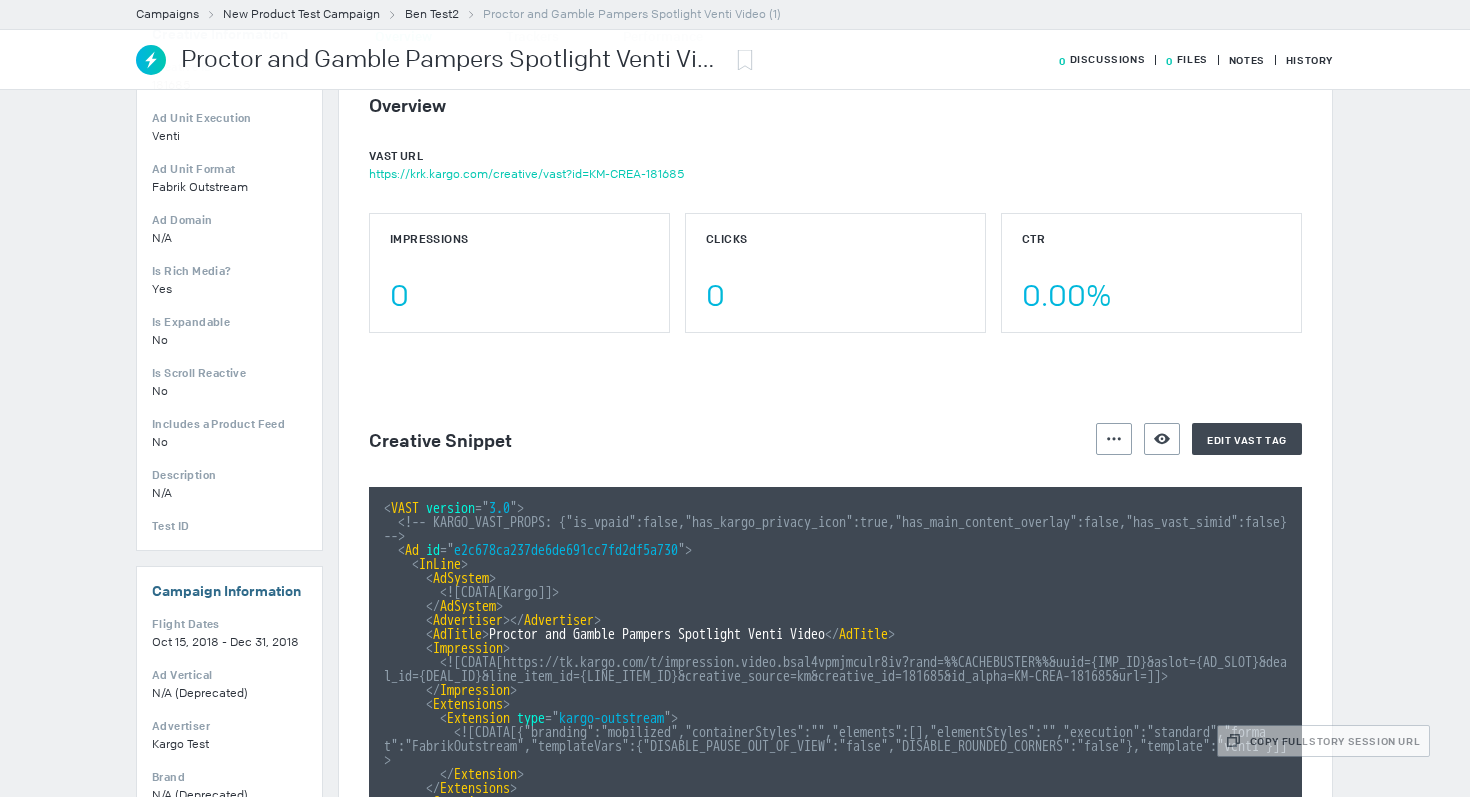 scroll, scrollTop: 166, scrollLeft: 0, axis: vertical 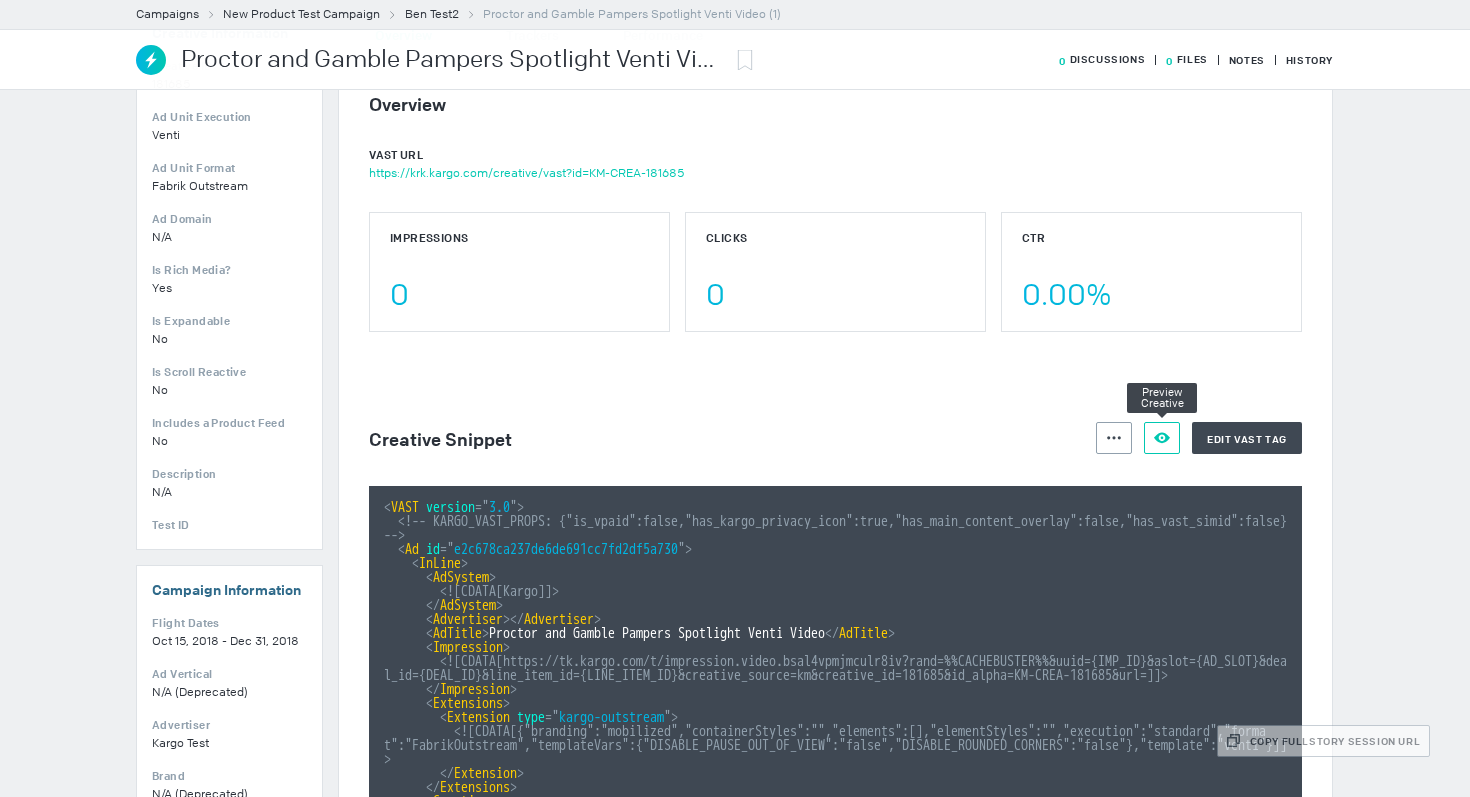 click on "Preview Creative" at bounding box center (1162, 438) 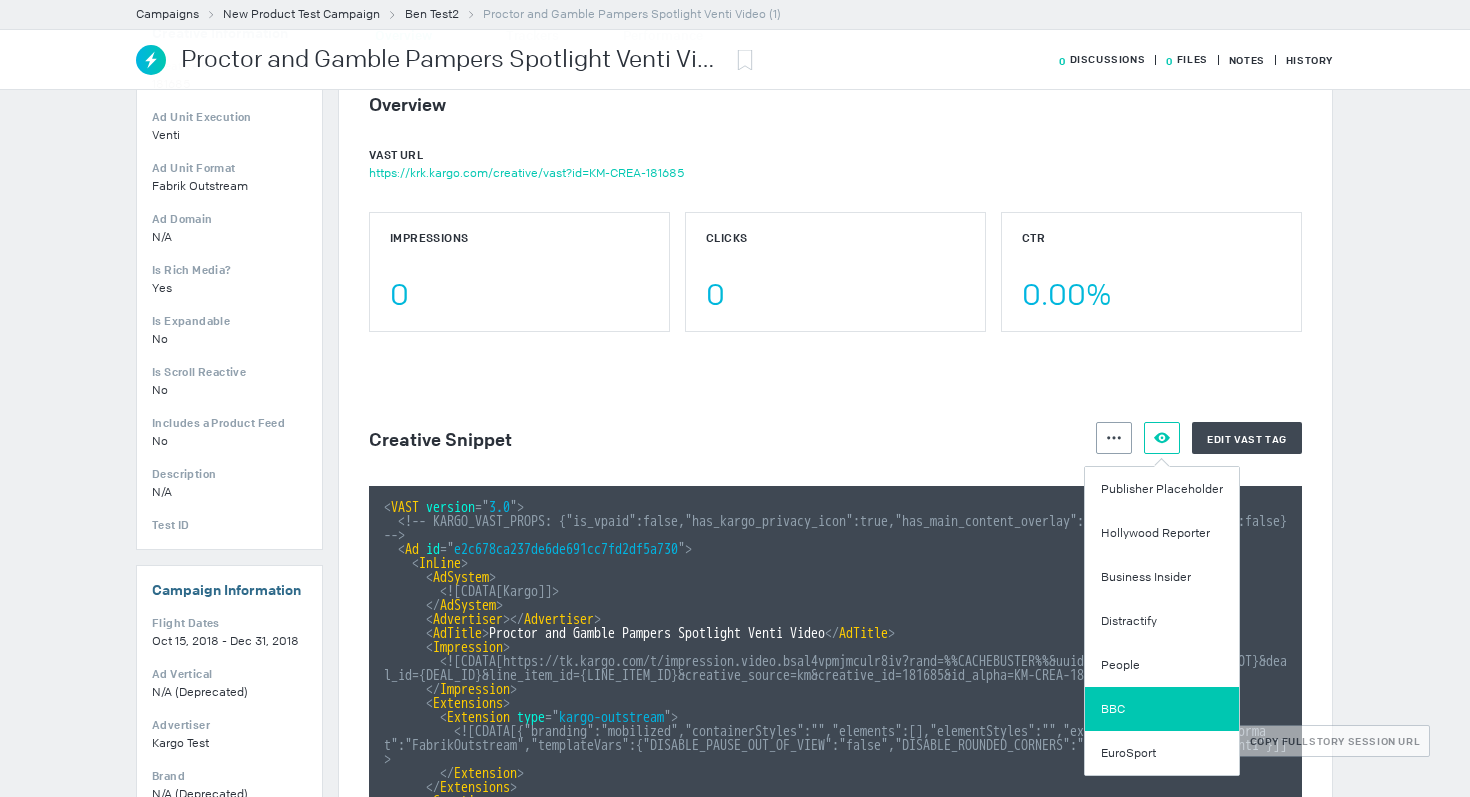 click on "BBC" at bounding box center (1162, 709) 